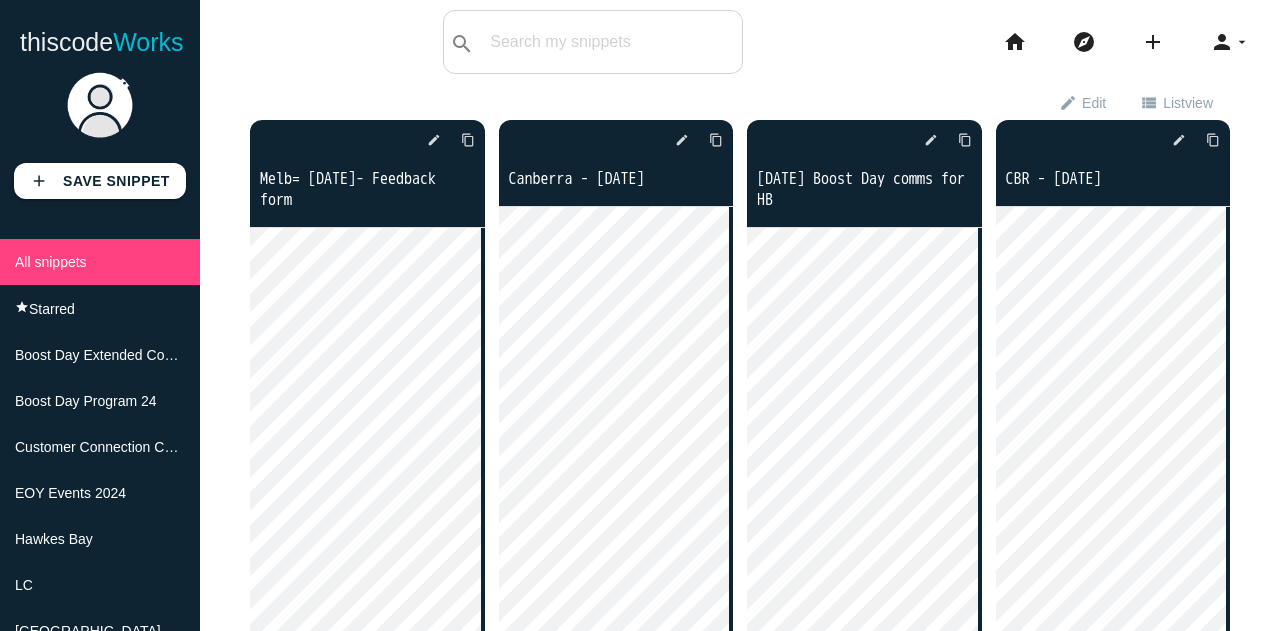 scroll, scrollTop: 0, scrollLeft: 0, axis: both 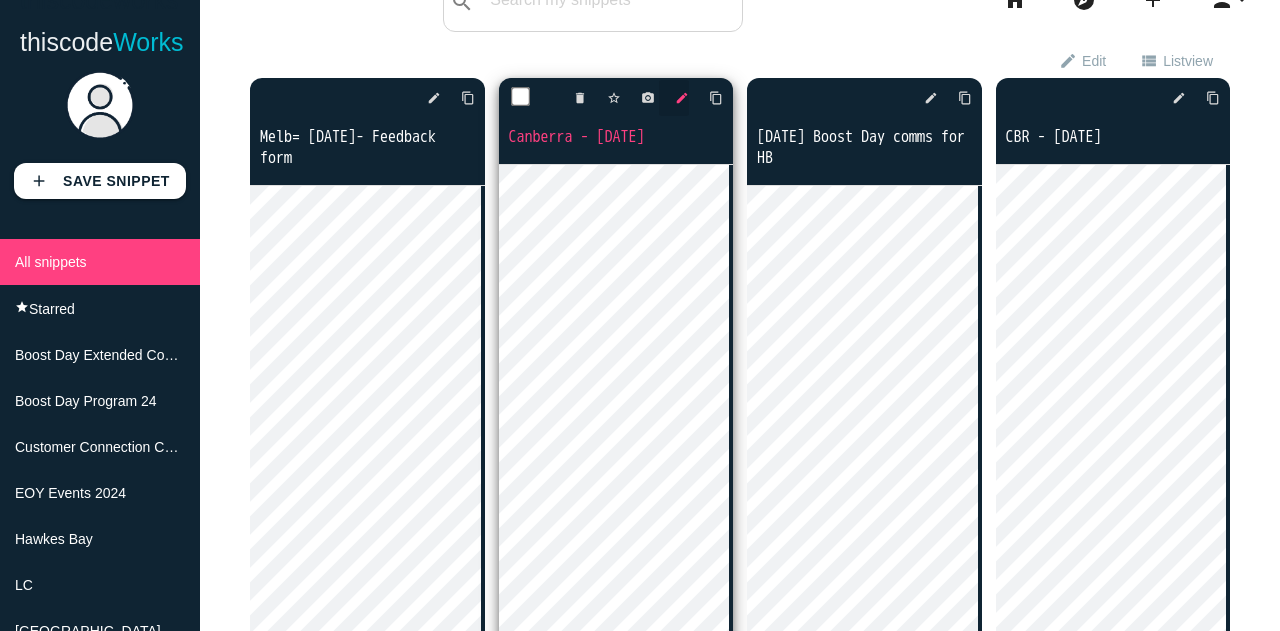 click on "edit" at bounding box center [682, 98] 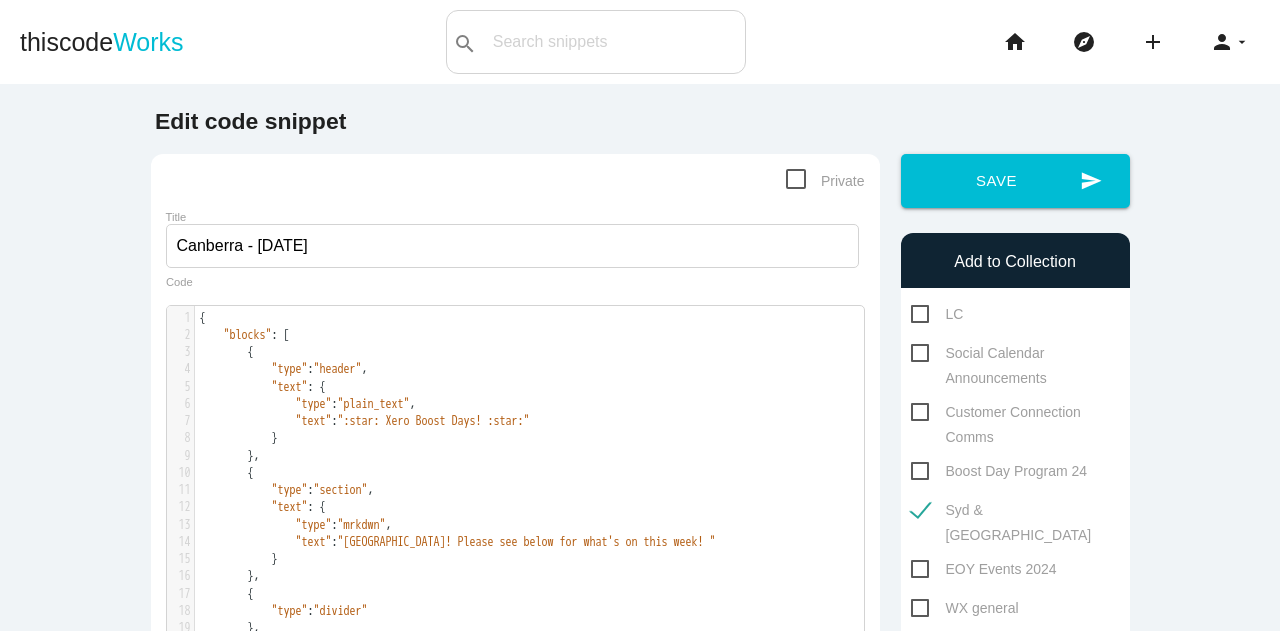 scroll, scrollTop: 0, scrollLeft: 0, axis: both 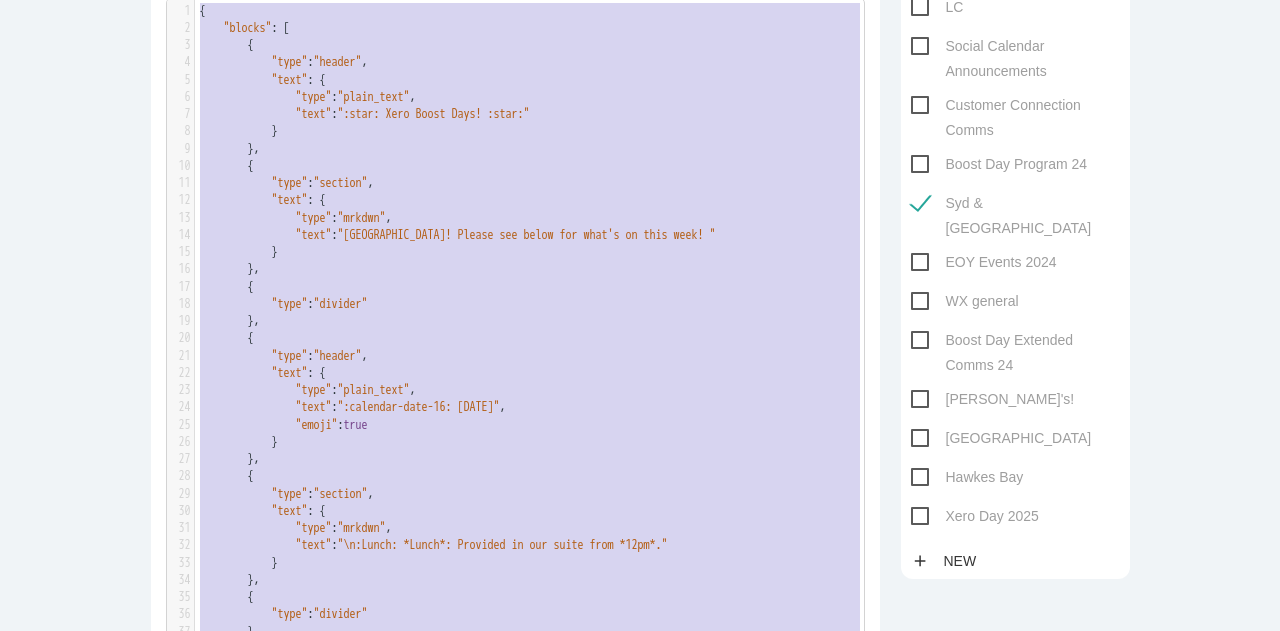 drag, startPoint x: 275, startPoint y: 382, endPoint x: 188, endPoint y: -78, distance: 468.15488 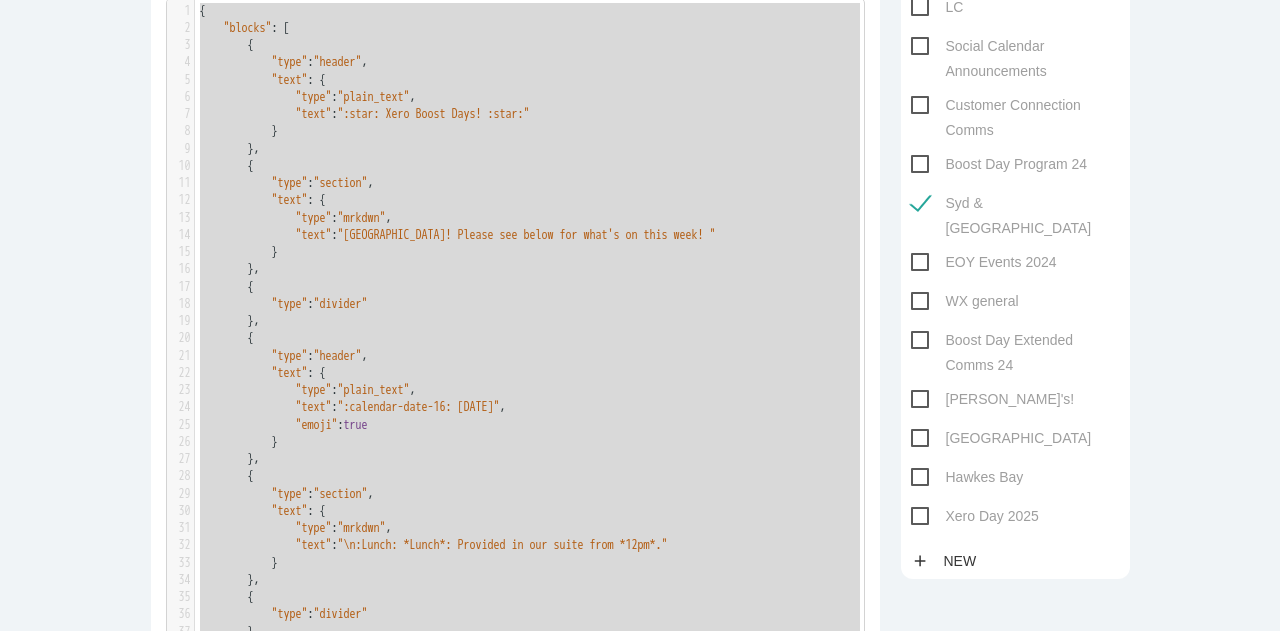 type on "{
"blocks": [
{
"type": "header",
"text": {
"type": "plain_text",
"text": ":star: Xero Boost Days! :star:"
}
},
{
"type": "section",
"text": {
"type": "mrkdwn",
"text": "Canberra! Please see below for what's on this week! "
}
},
{
"type": "divider"
},
{
"type": "header",
"text": {
"type": "plain_text",
"text": ":calendar-date-16: [DATE]",
"emoji": true
}
},
{
"type": "section",
"text": {
"type": "mrkdwn",
"text": "\n:Lunch: *Lunch*: Provided in our suite from *12pm*."
}
},
{
"type": "divider"
},
{
"type": "section",
"text": {
"type": "mrkdwn",
"text": "Stay tuned to this channel for more details, check out the <https://[DOMAIN_NAME]/calendar/u/0?cid=Y19jYzU3YWJkZTE4ZTE0YzVlYTYxMGU4OThjZjRhYWQ0MTNhYmIzMDBjZjBkMzVlNDg0M2M5NDQ4NDk3NDAyYjkyQGdyb3VwLmNhbGVuZGFyLmdvb2dsZS5jb20|*Canberra Social Calendar*>, and get ready to Boost your workdays!\n\nLove,\nWX Team :party-wx:"
..." 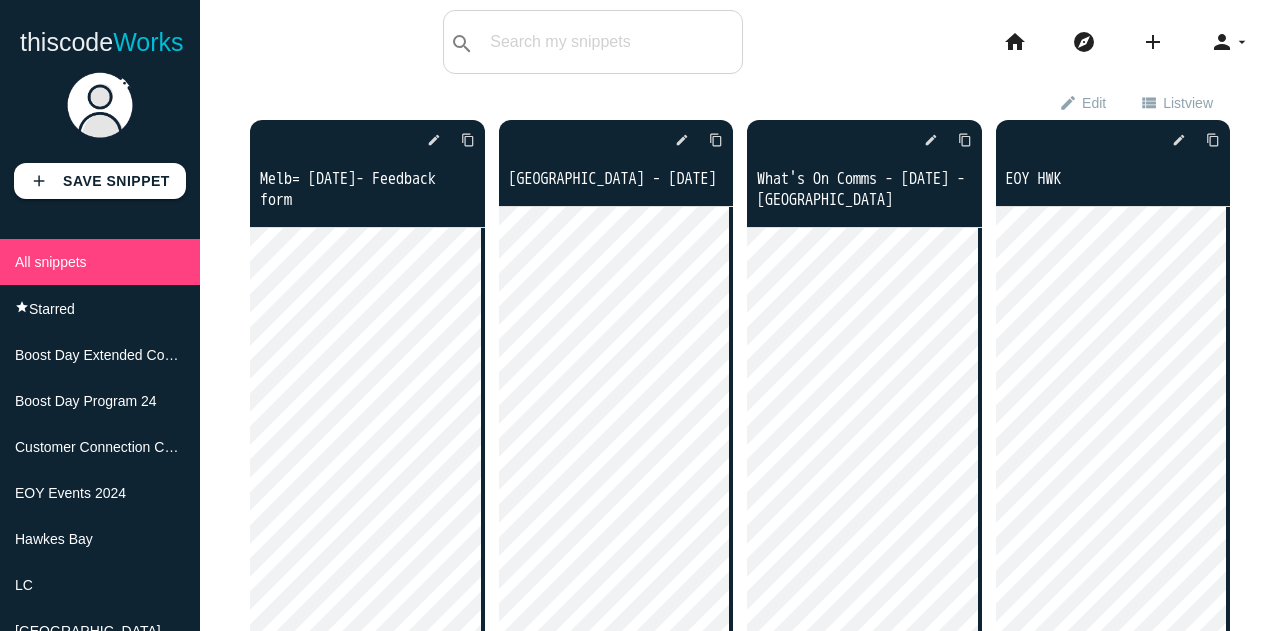 scroll, scrollTop: 0, scrollLeft: 0, axis: both 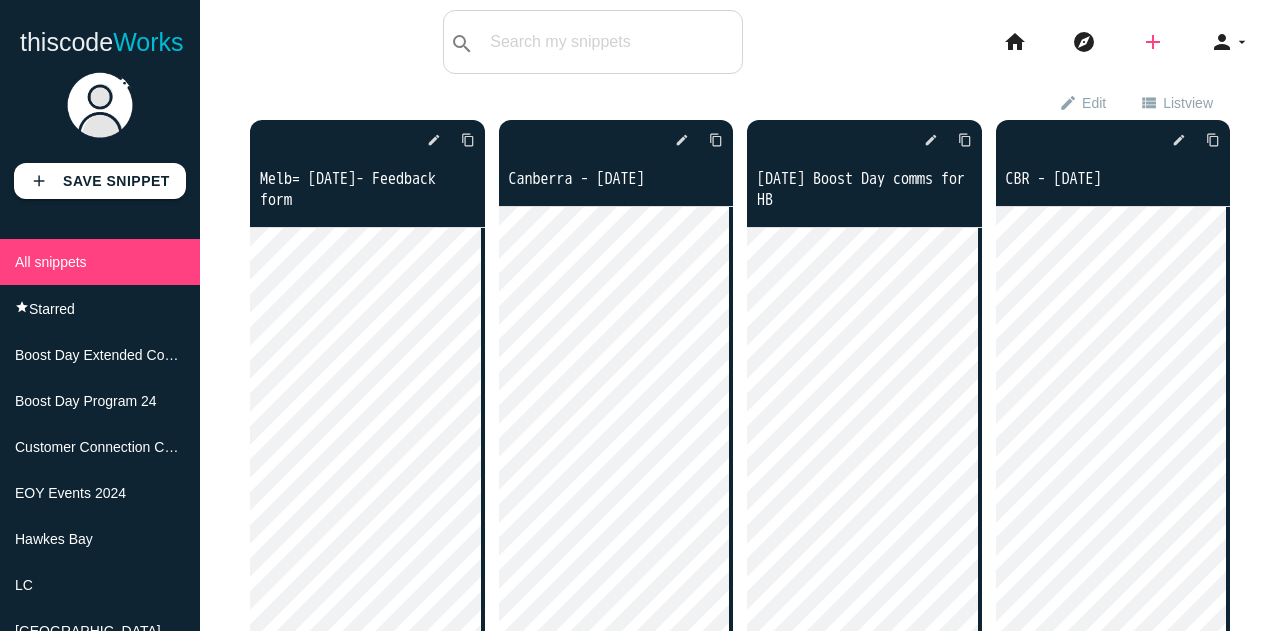 click on "add" at bounding box center (1153, 42) 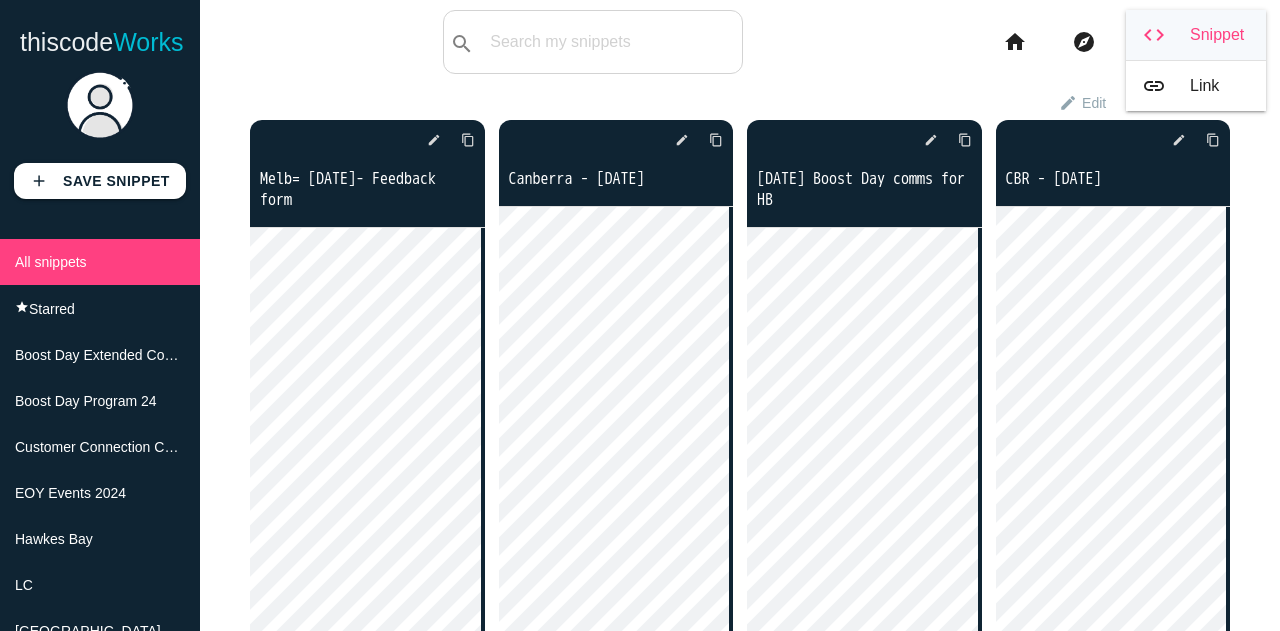 click on "code Snippet" at bounding box center [1196, 35] 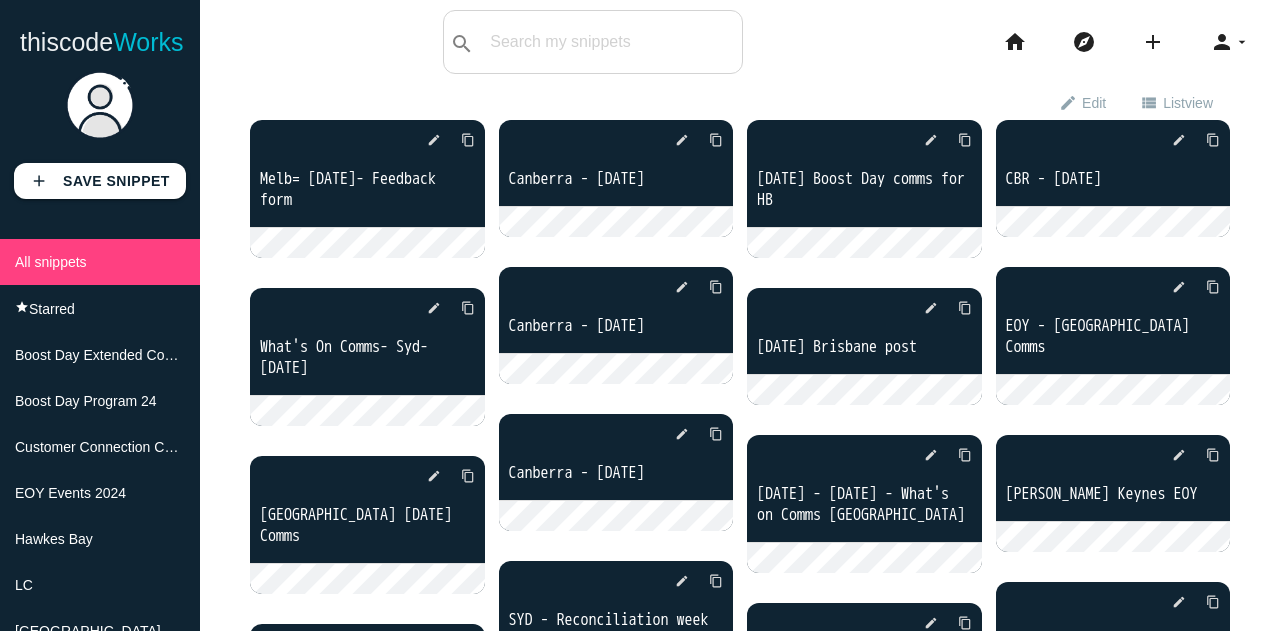 scroll, scrollTop: 0, scrollLeft: 0, axis: both 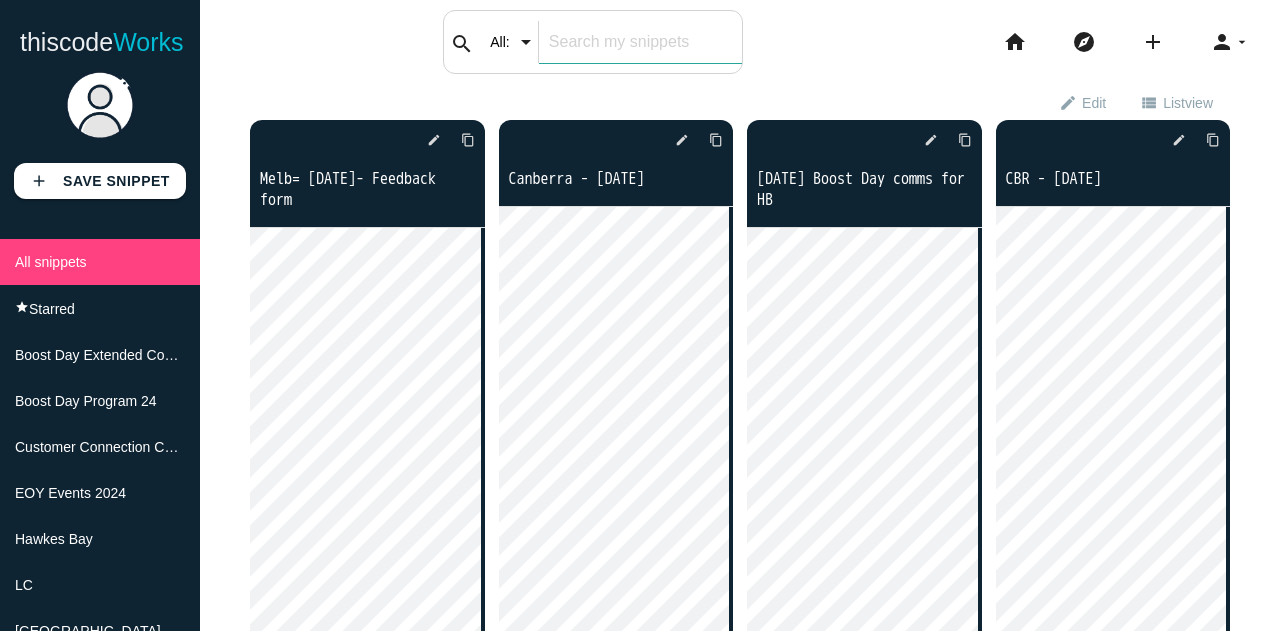 click at bounding box center (640, 42) 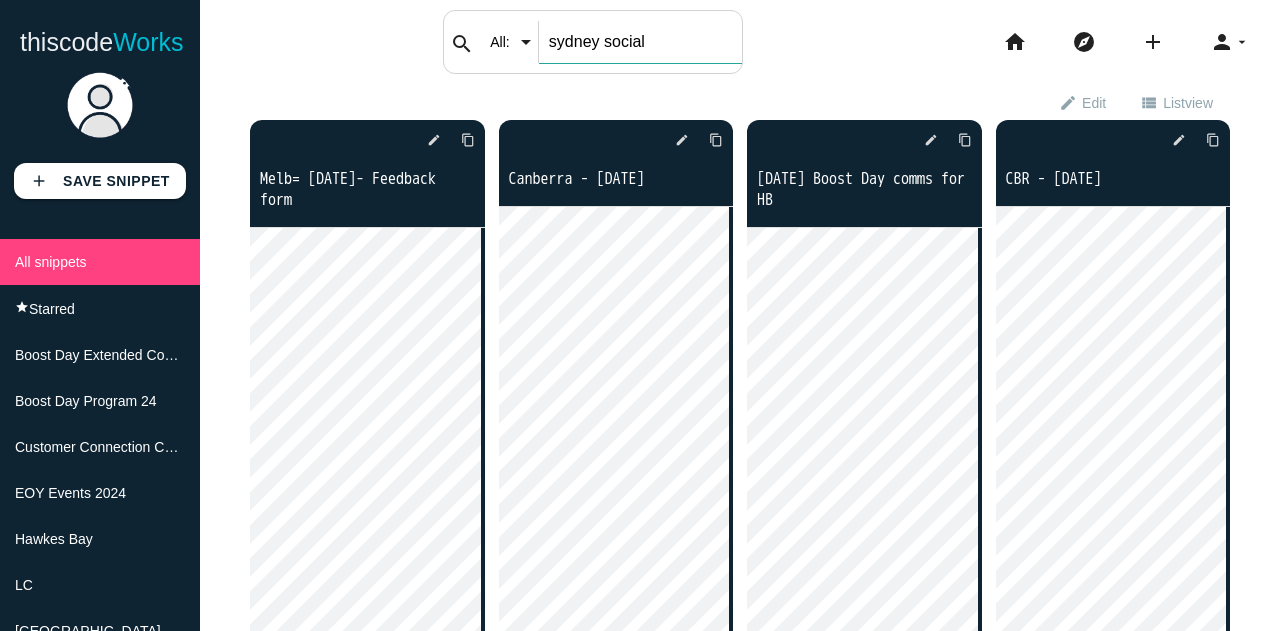 type on "sydney social" 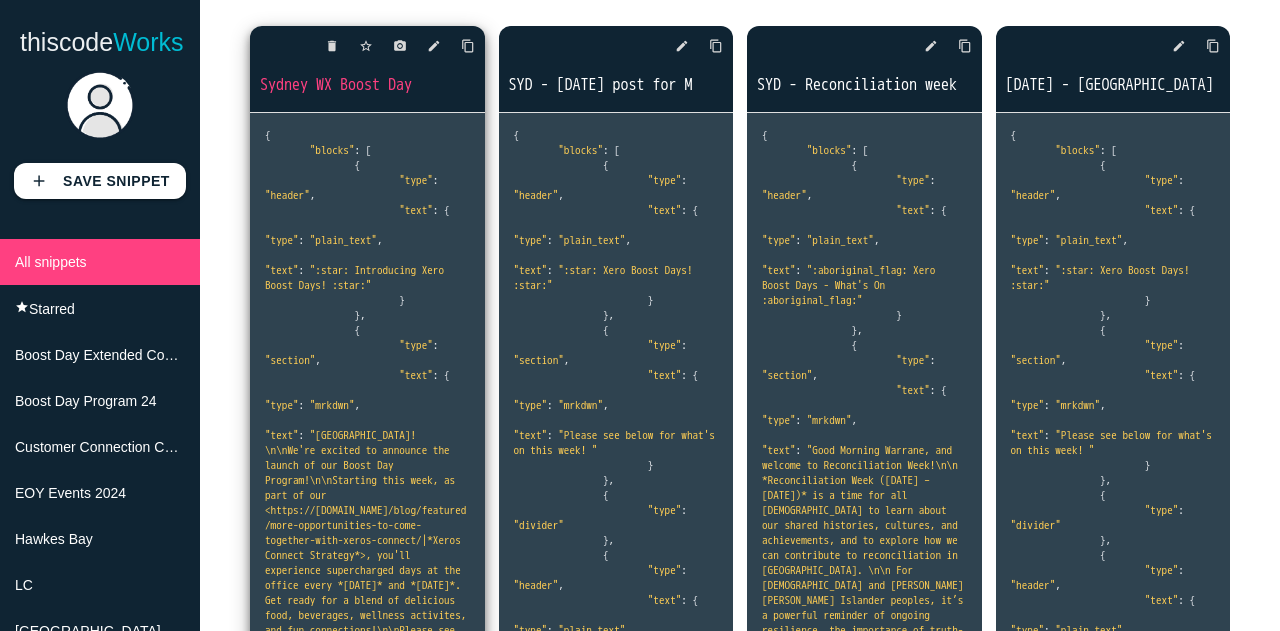 scroll, scrollTop: 148, scrollLeft: 0, axis: vertical 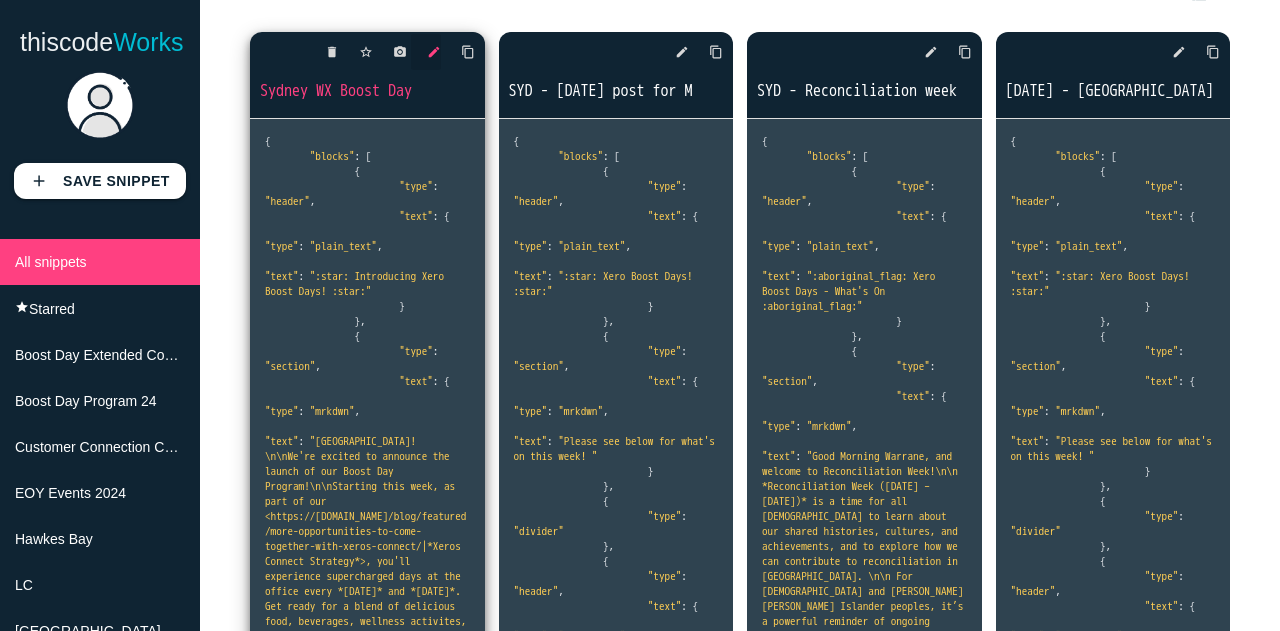 click on "edit" at bounding box center [434, 52] 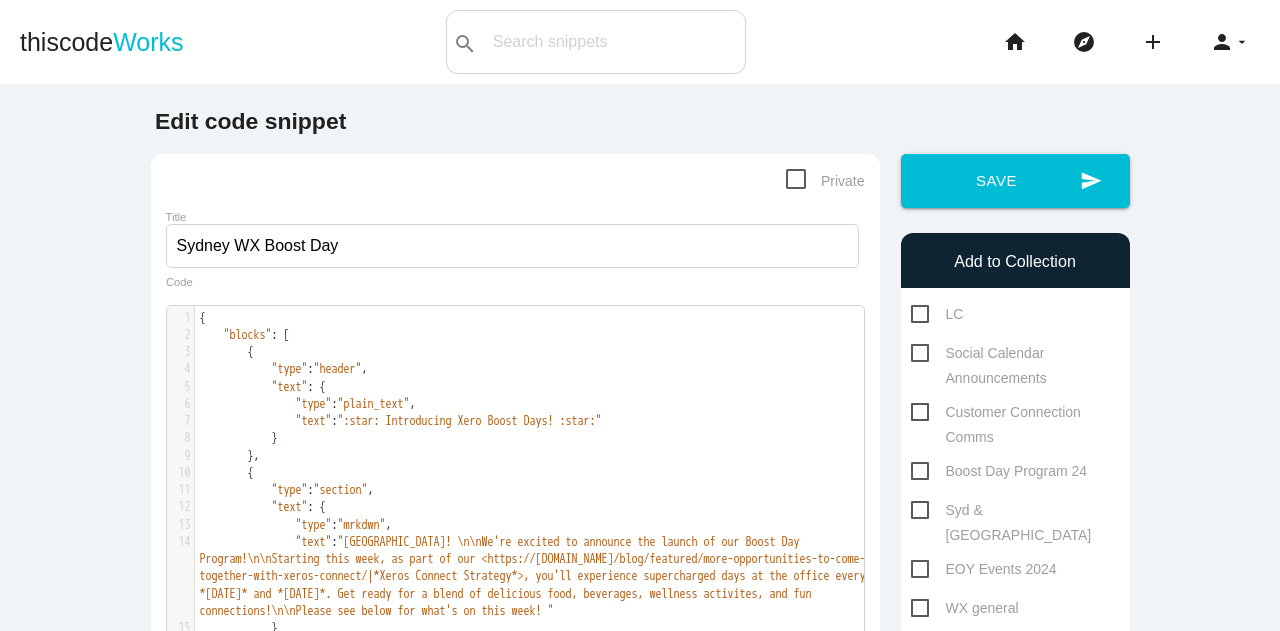 scroll, scrollTop: 0, scrollLeft: 0, axis: both 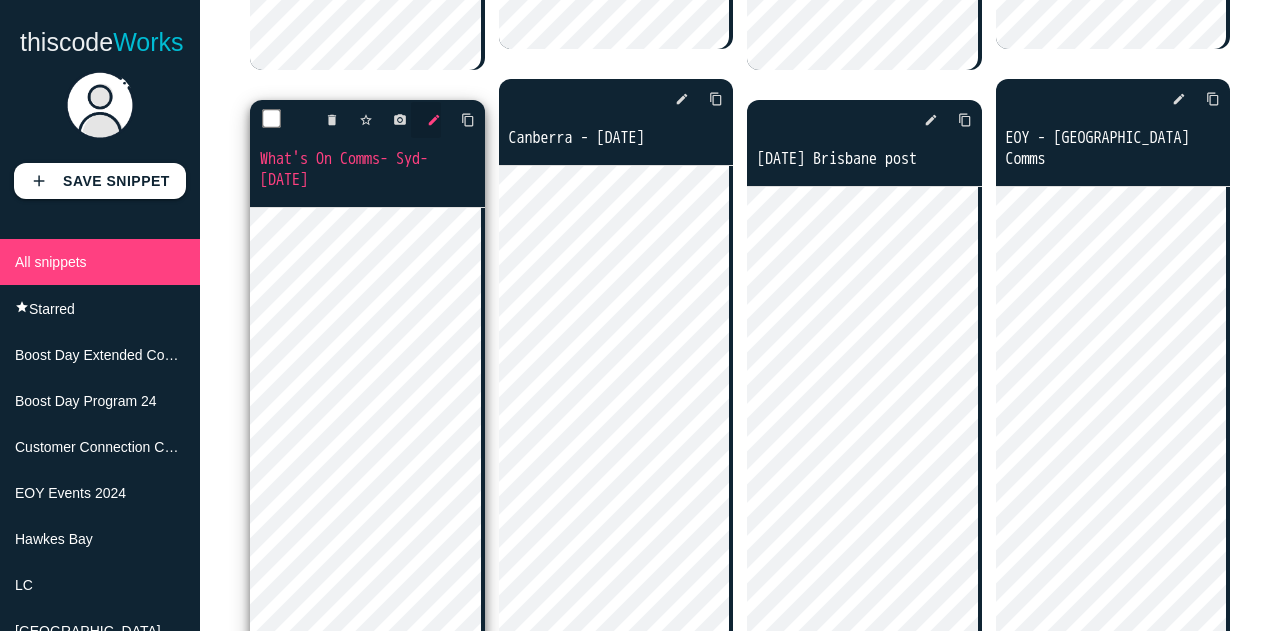 click on "edit" at bounding box center (434, 120) 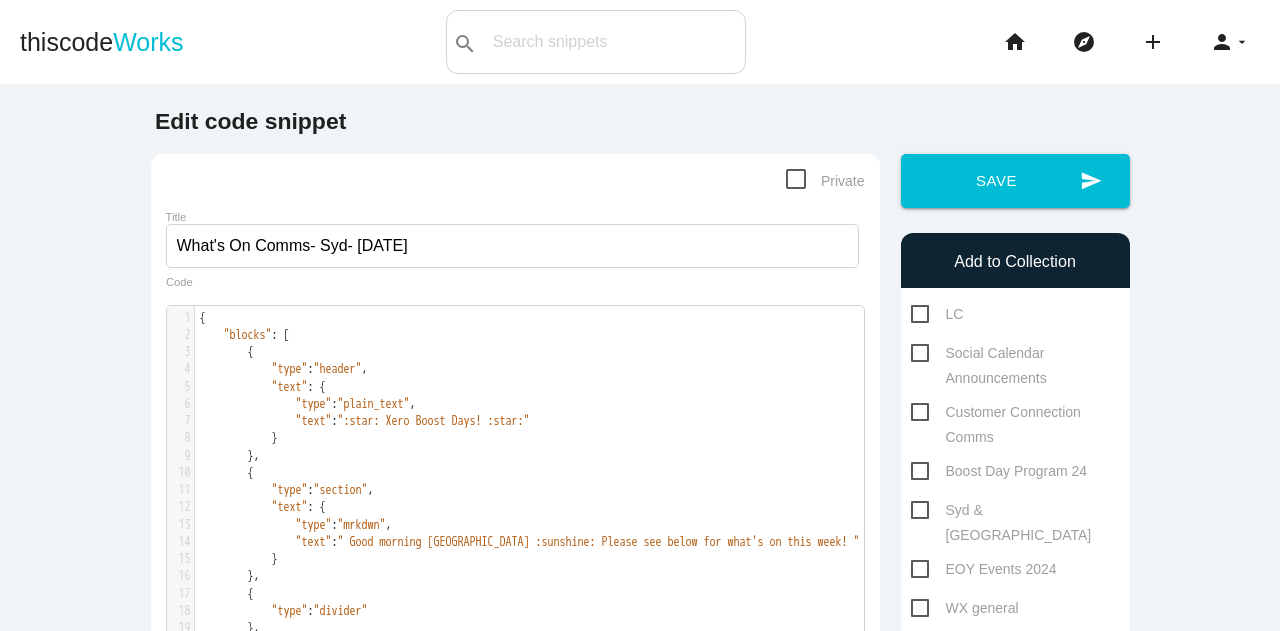 scroll, scrollTop: 0, scrollLeft: 0, axis: both 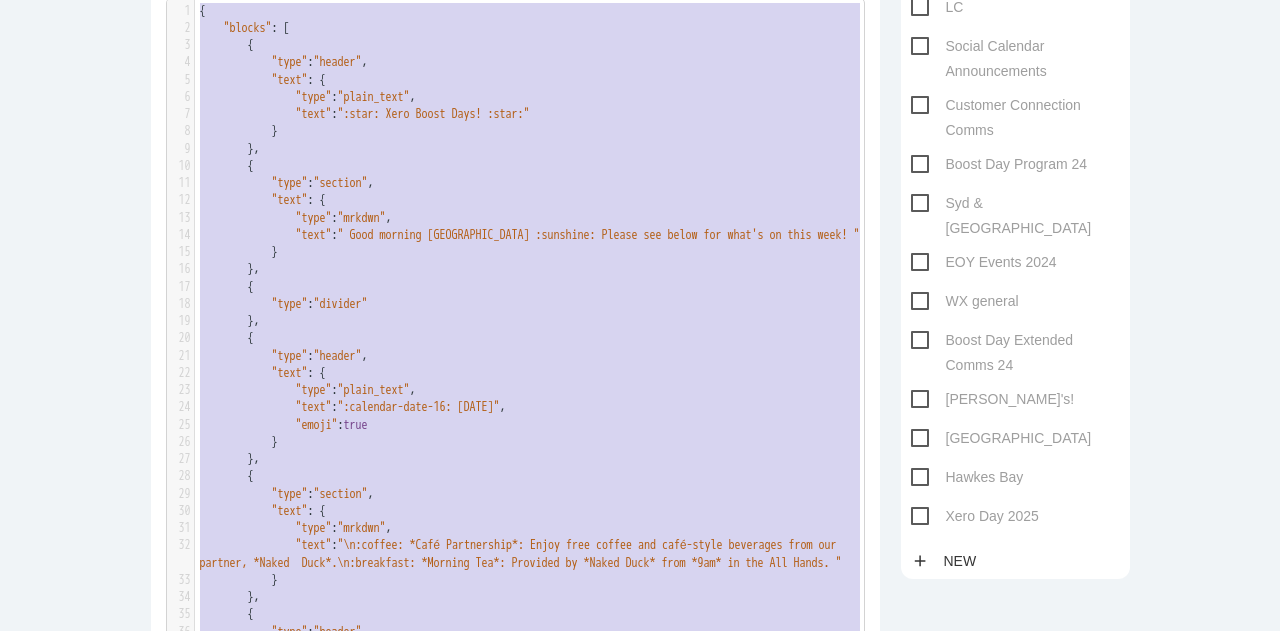 drag, startPoint x: 212, startPoint y: 520, endPoint x: 225, endPoint y: 2, distance: 518.1631 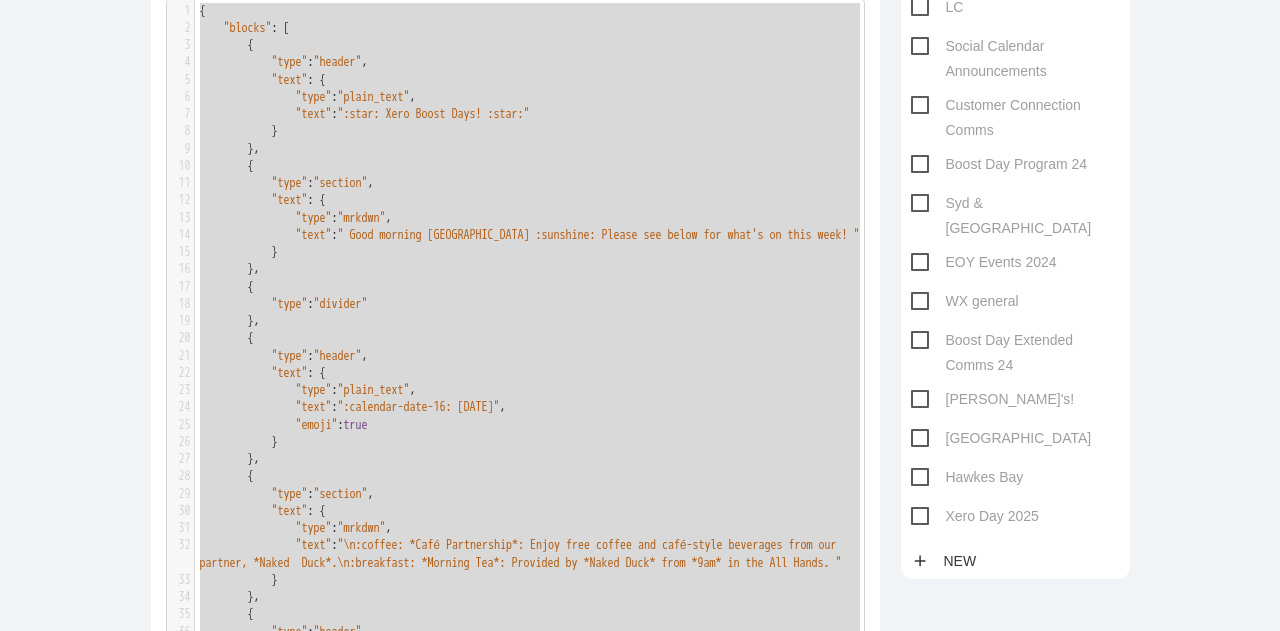 type on "{
"loremi": [
{
"dolo": "sitame",
"cons": {
"adip": "elits_doei",
"temp": ":inci: Utla Etdol Magn! :aliq:"
}
},
{
"enim": "adminim",
"veni": {
"quis": "nostru",
"exer": " Ulla laboris Nisial :exeacomm: Conseq dui autei inr volu'v es cill fugi! "
}
},
{
"null": "pariatu"
},
{
"exce": "sintoc",
"cupi": {
"nonp": "suntc_quio",
"dese": ":mollitan-ides-57: Laborumpe, 46un Omni",
"isten": erro
}
},
{
"volu": "accusan",
"dolo": {
"laud": "totamr",
"aper": "\e:ipsaqu: *Abil Inventoreve*: Quasi arch beatae vit dict-expli nemoenimi quia vol asperna, *Autod  Fugi*.\c:magnidolo: *Eosrati Seq*: Nesciunt ne *Porro Quis* dolo *4ad* nu eiu Mod Tempo. "
}
},
{
"inci": "magnam",
"quae": {
"etia": "minus_solu",
"nobi": ":eligendi-opti-70: Cumqueni, 90im Quop",
"facer": poss
}
},
{
"assu": "repelle",
"temp": {
"aute": "quibus",
"offi": ":debiti: *Reru Necessitati*: Saep Evenietvolu: Repud re..." 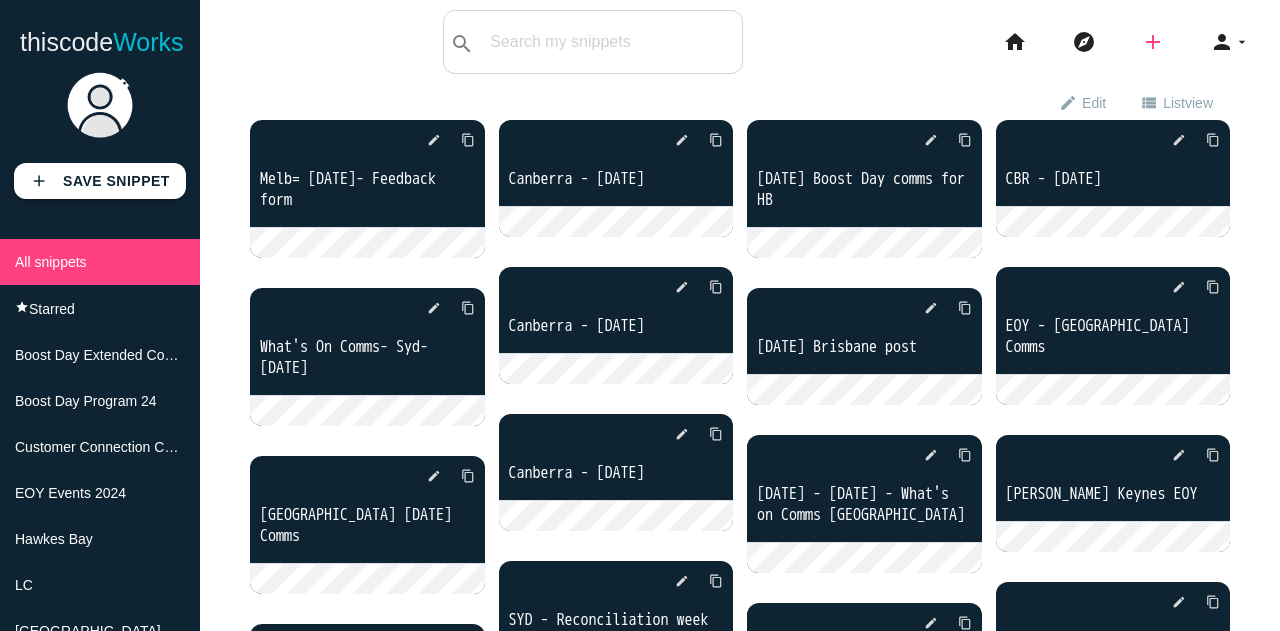 click on "add" at bounding box center (1153, 42) 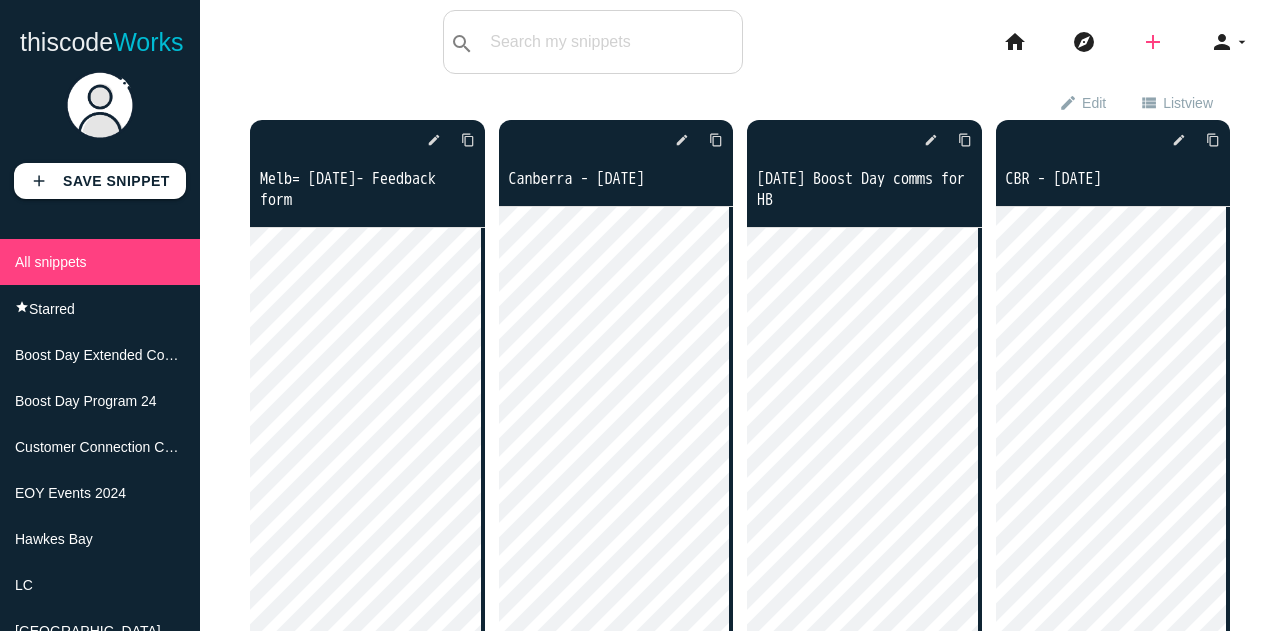 scroll, scrollTop: 0, scrollLeft: 0, axis: both 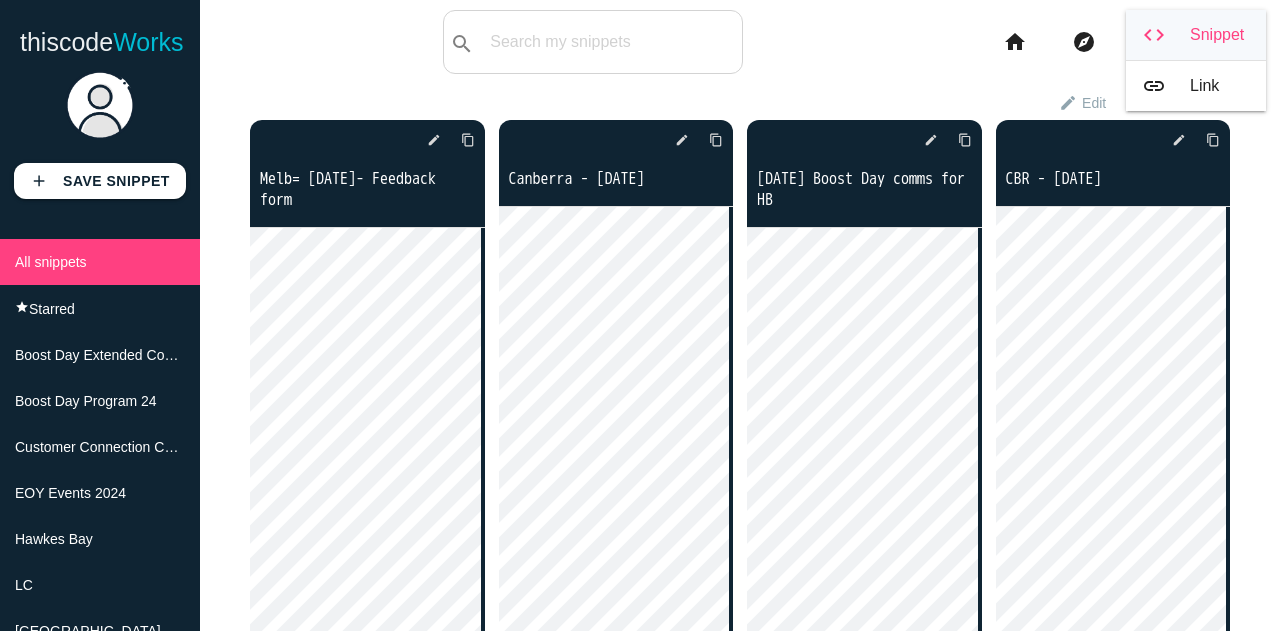 click on "code Snippet" at bounding box center [1196, 35] 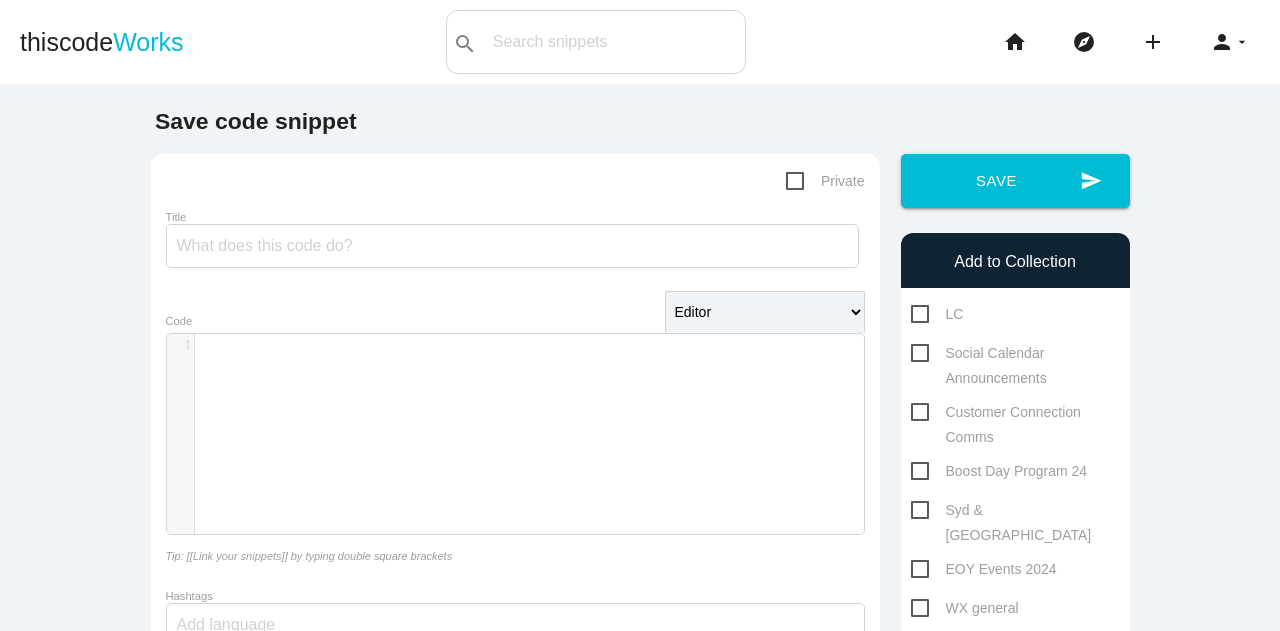scroll, scrollTop: 0, scrollLeft: 0, axis: both 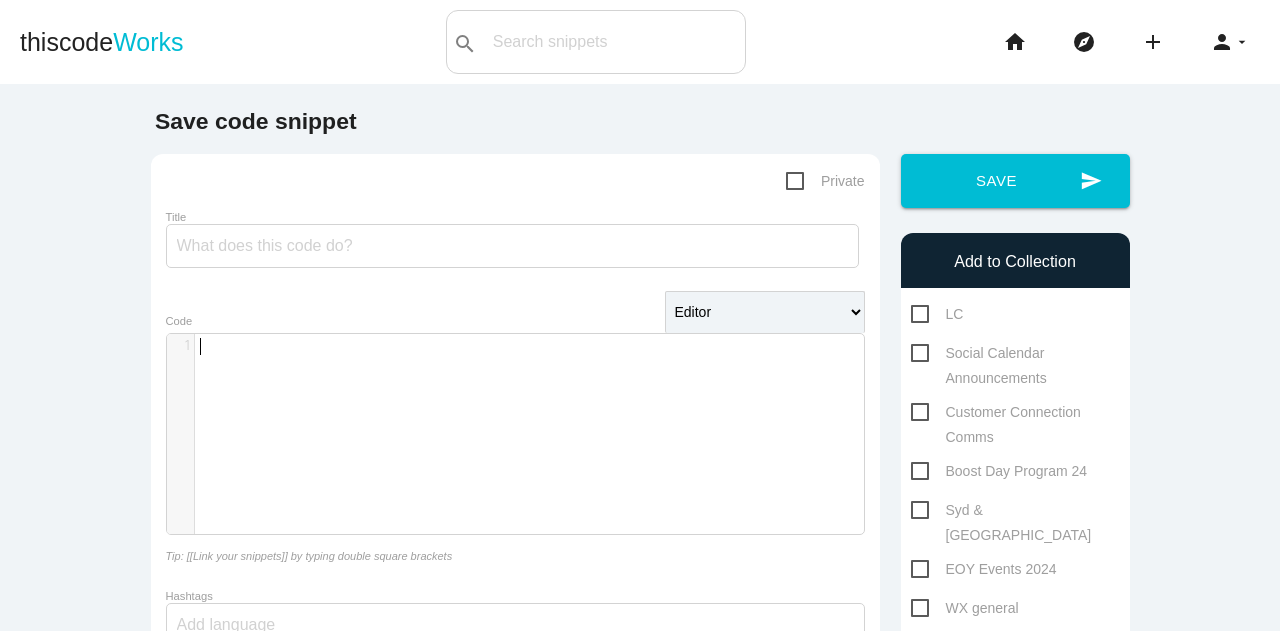 click on "​ x   1 ​" at bounding box center [530, 449] 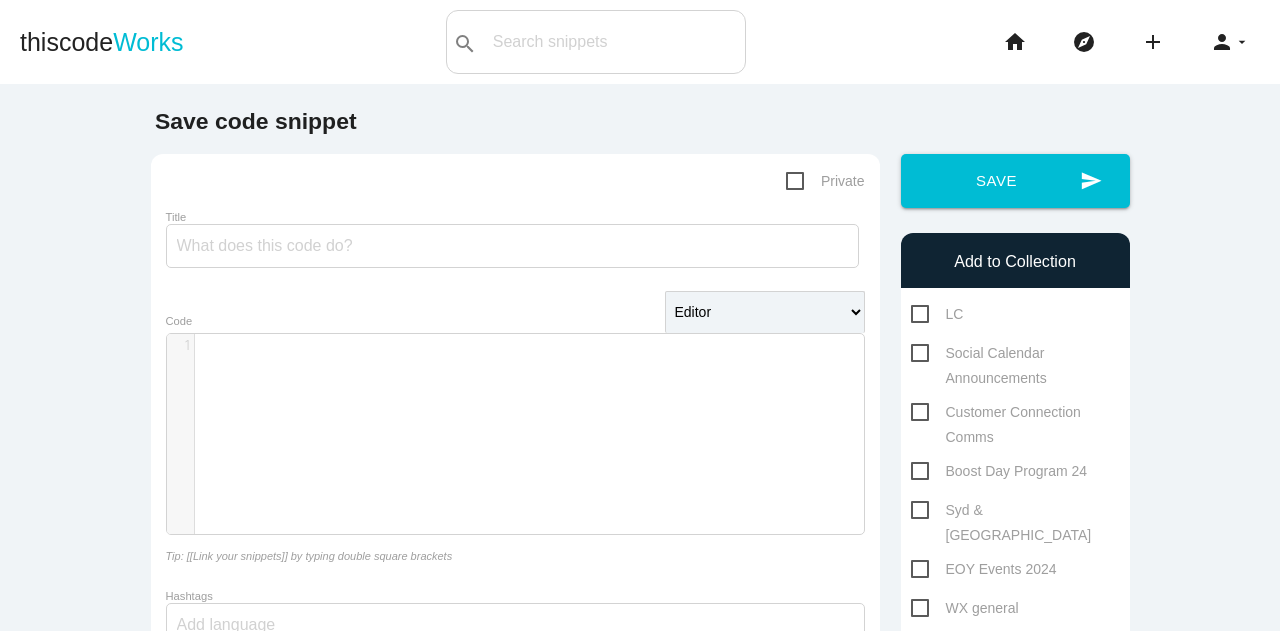 click on "​ x   1 ​" at bounding box center (530, 449) 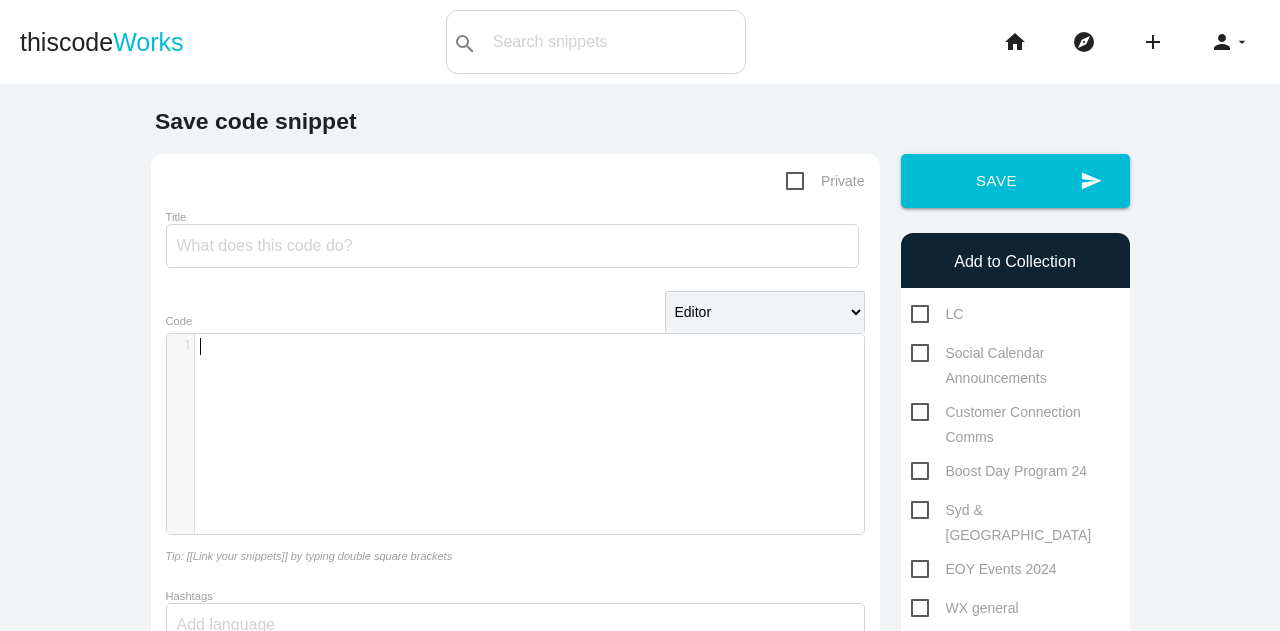 scroll, scrollTop: 0, scrollLeft: 0, axis: both 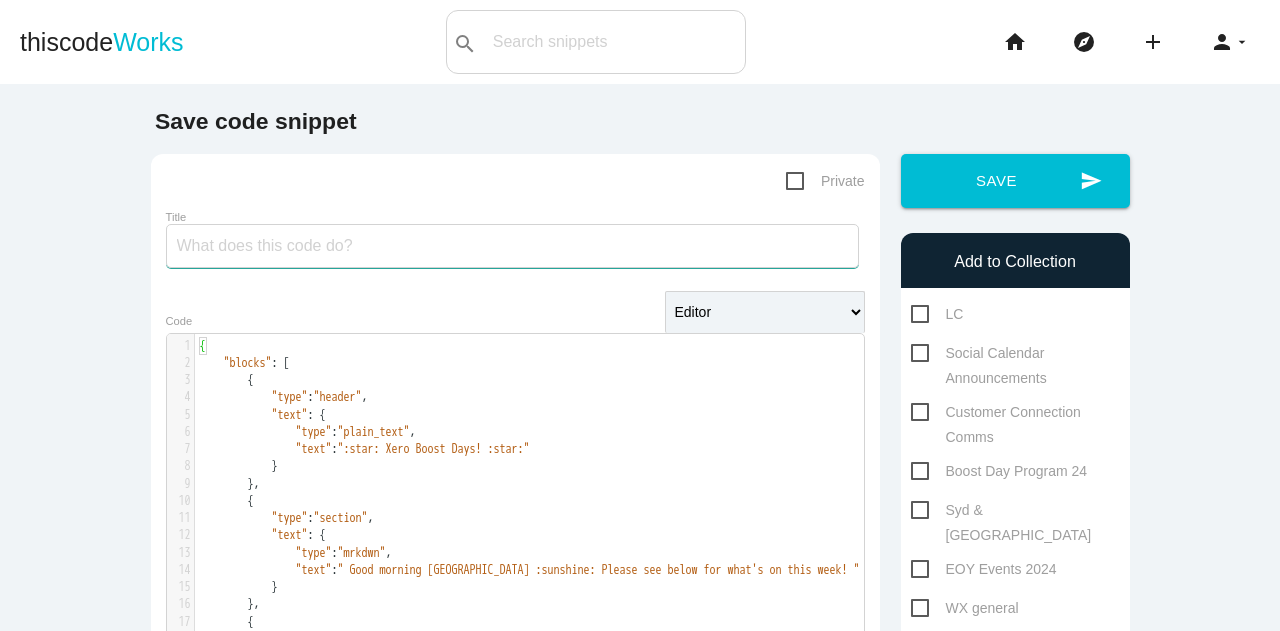click on "Title" at bounding box center (512, 246) 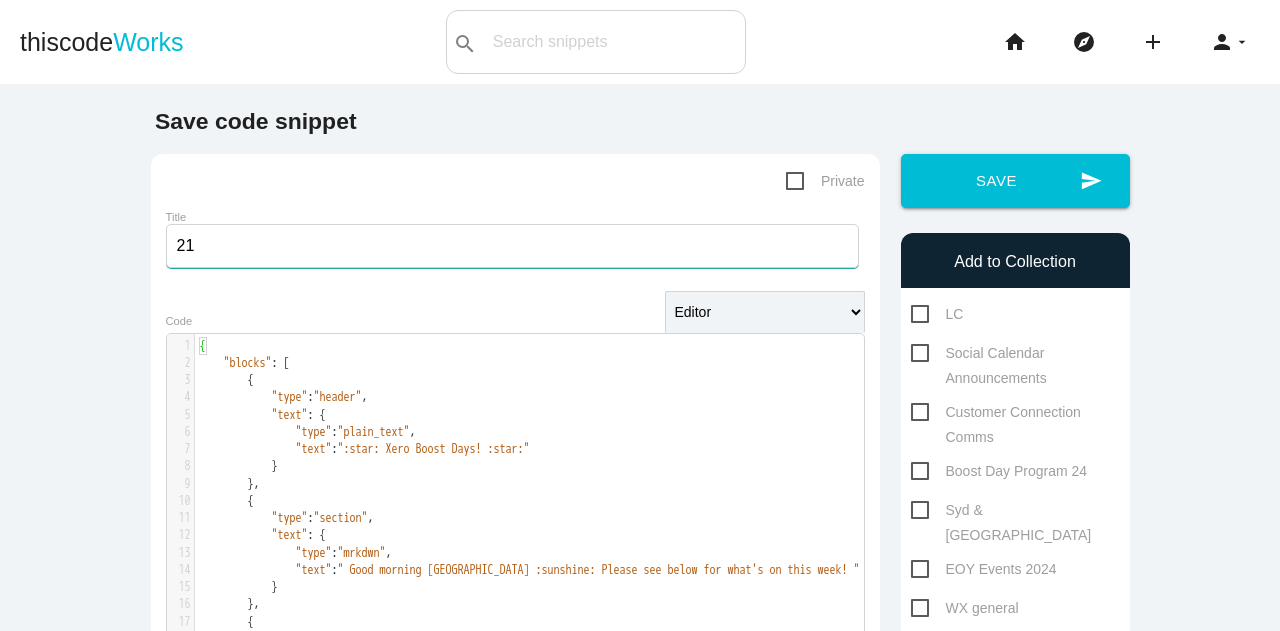 type on "21s" 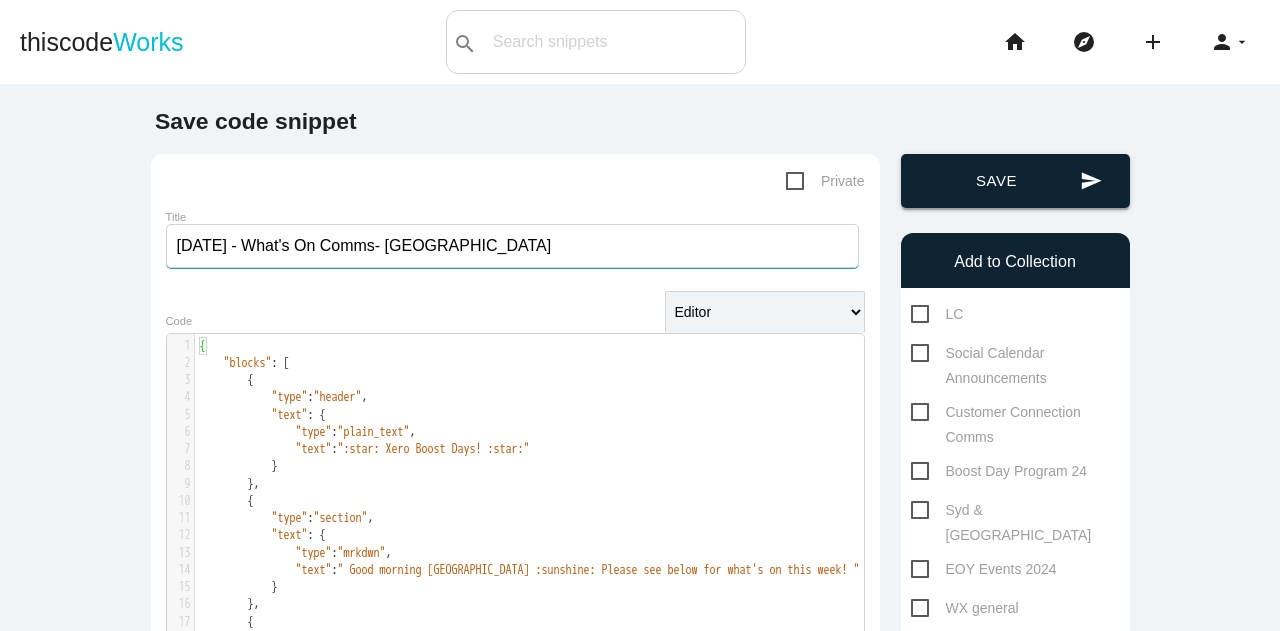 type on "21st July - What's On Comms- Sydney" 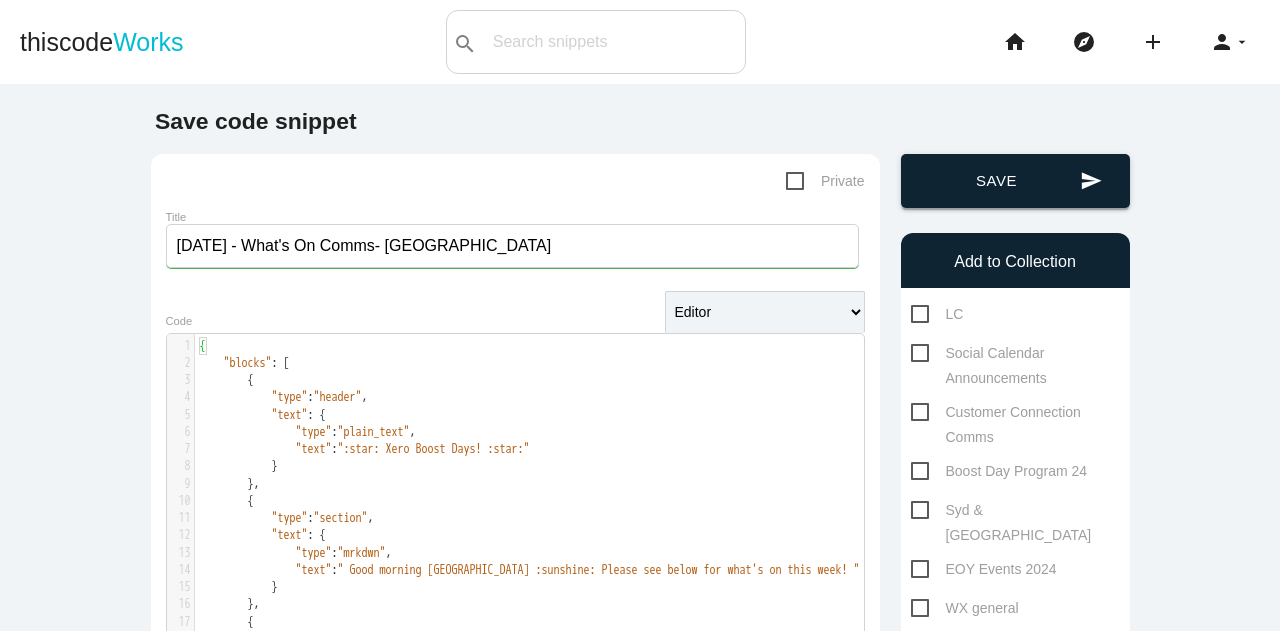 click on "send Save" at bounding box center (1015, 181) 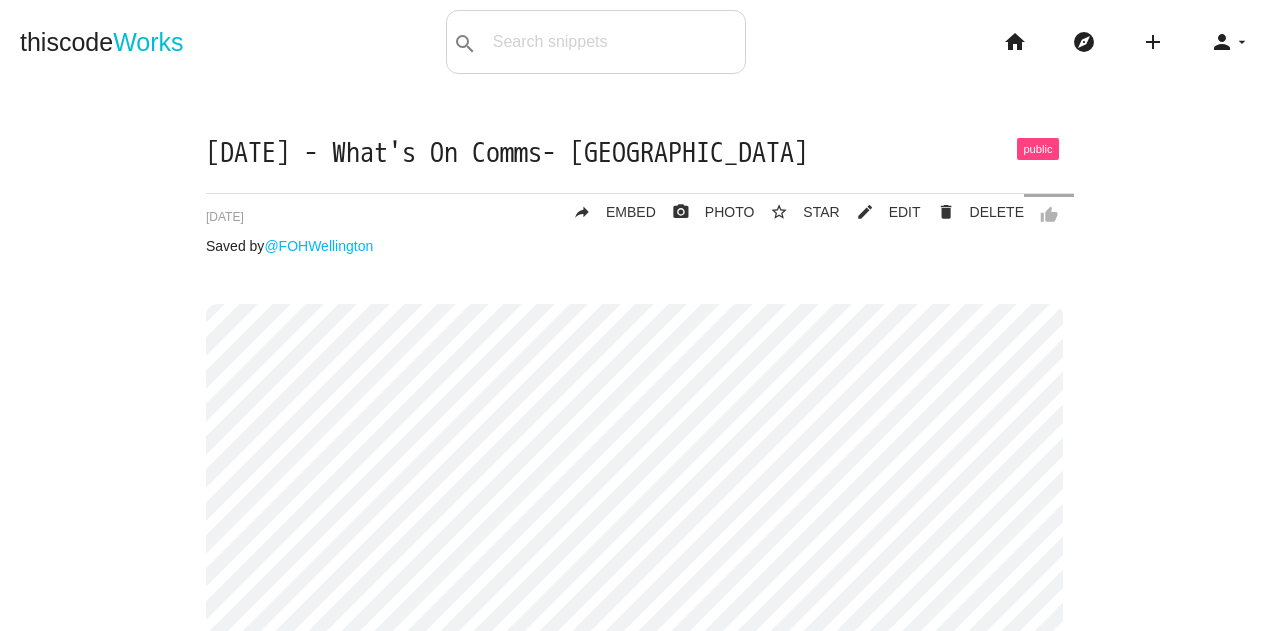 scroll, scrollTop: 0, scrollLeft: 0, axis: both 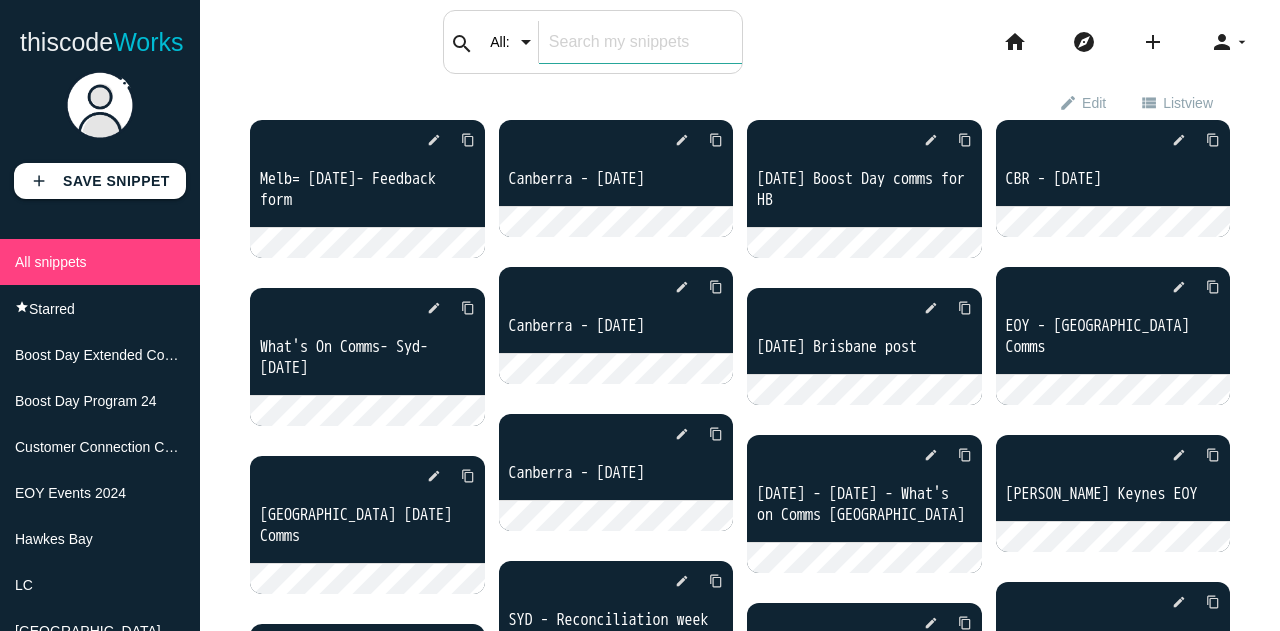 click on "search
All: All: Code: Title: Tag:
All:
Code:
Title:
Tag:" at bounding box center [593, 42] 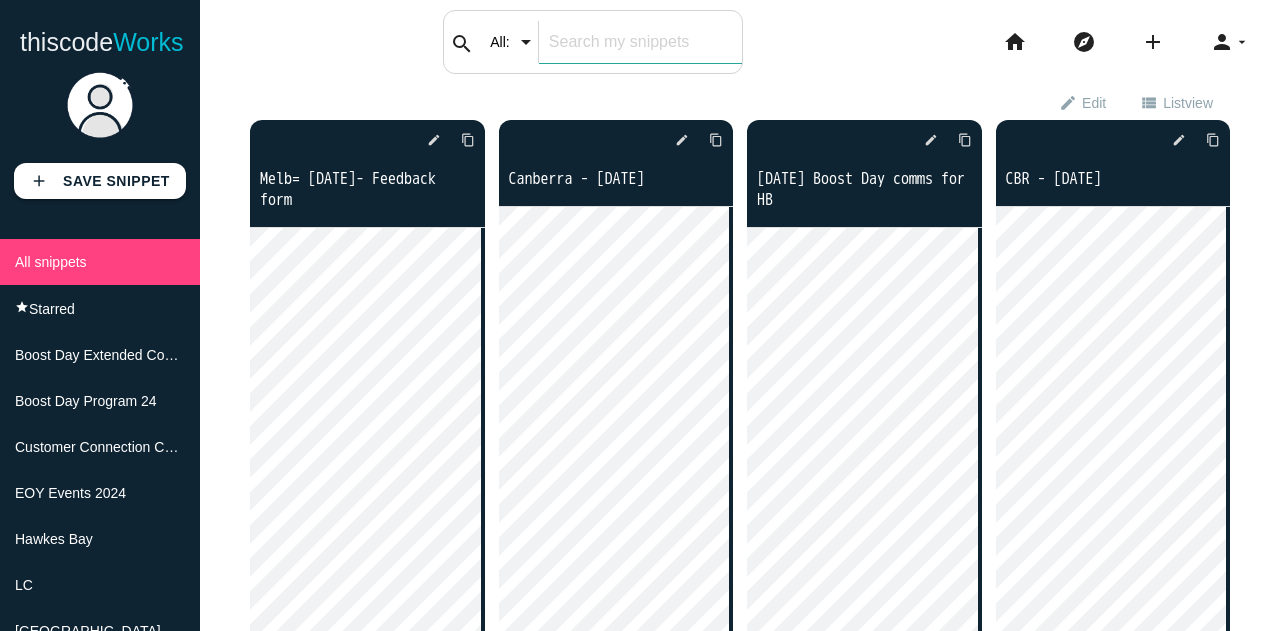 scroll, scrollTop: 0, scrollLeft: 0, axis: both 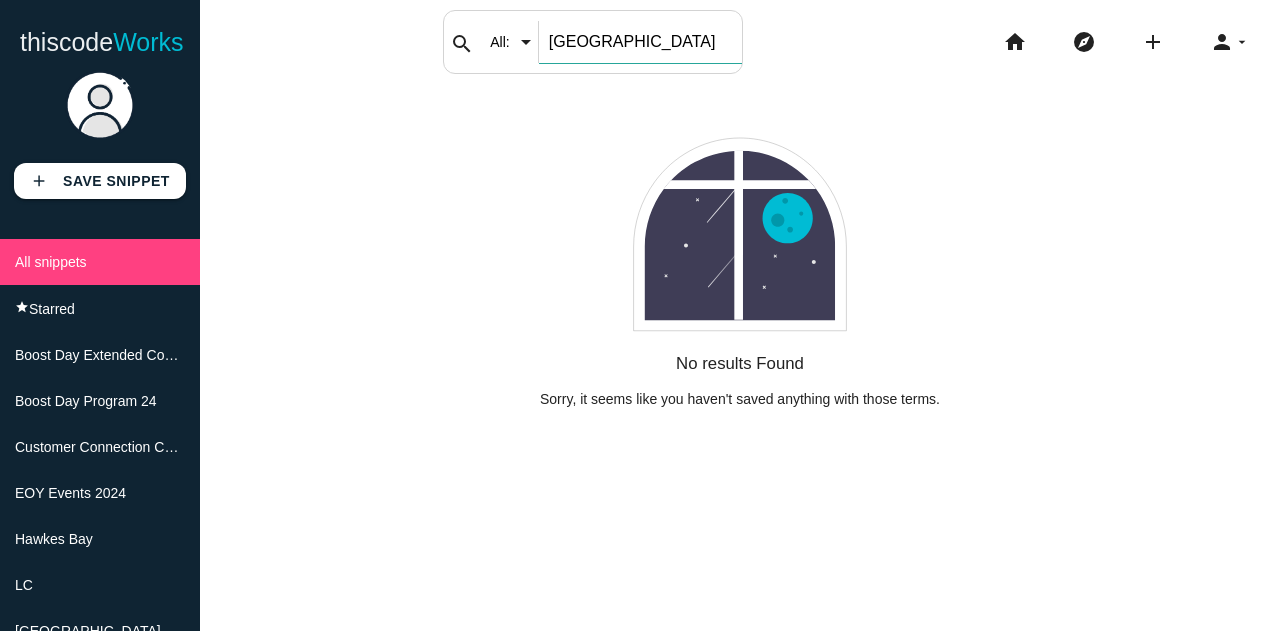 type on "brisbane" 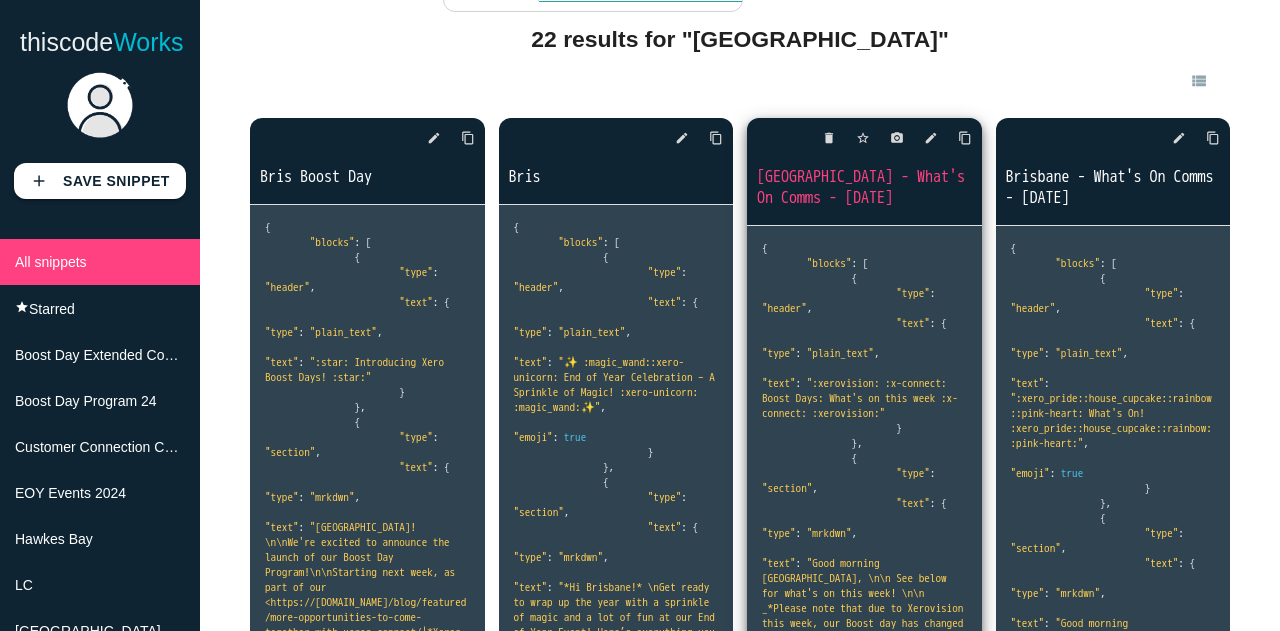 scroll, scrollTop: 60, scrollLeft: 0, axis: vertical 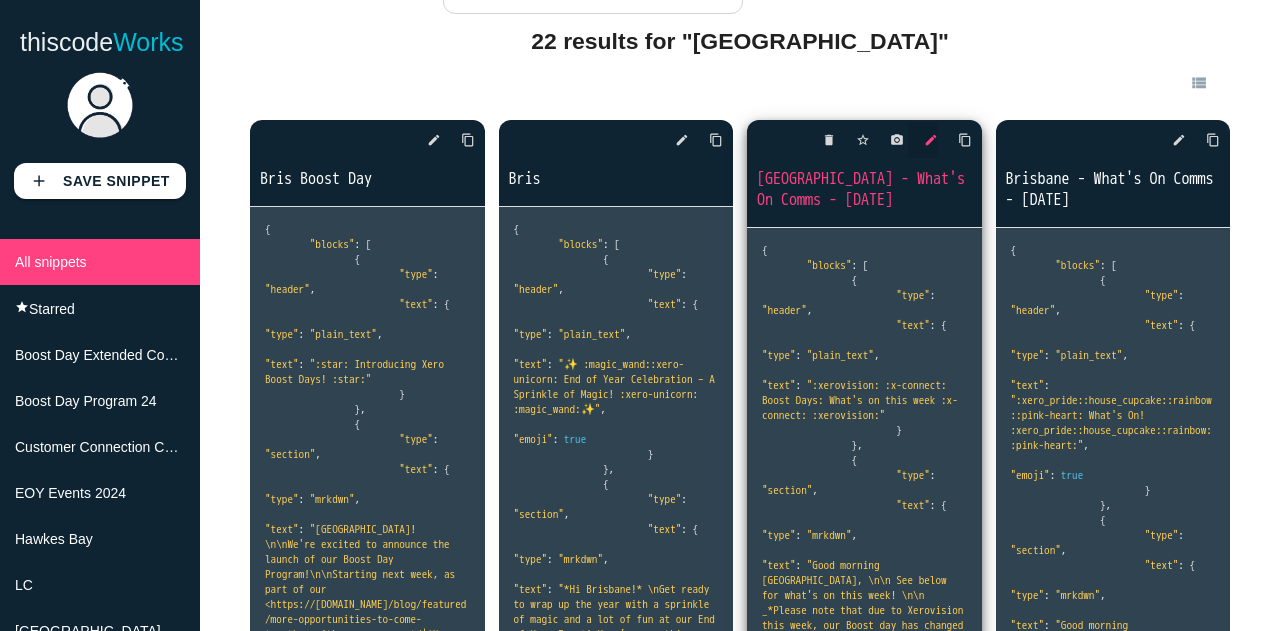 click on "edit" at bounding box center (931, 140) 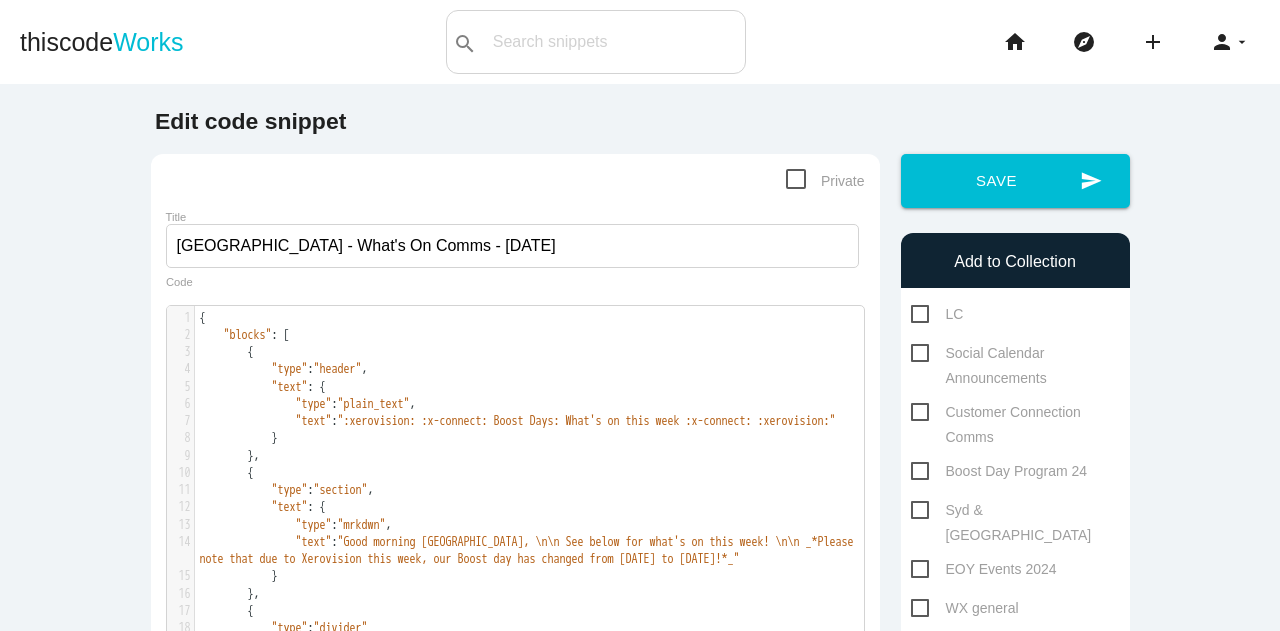 scroll, scrollTop: 0, scrollLeft: 0, axis: both 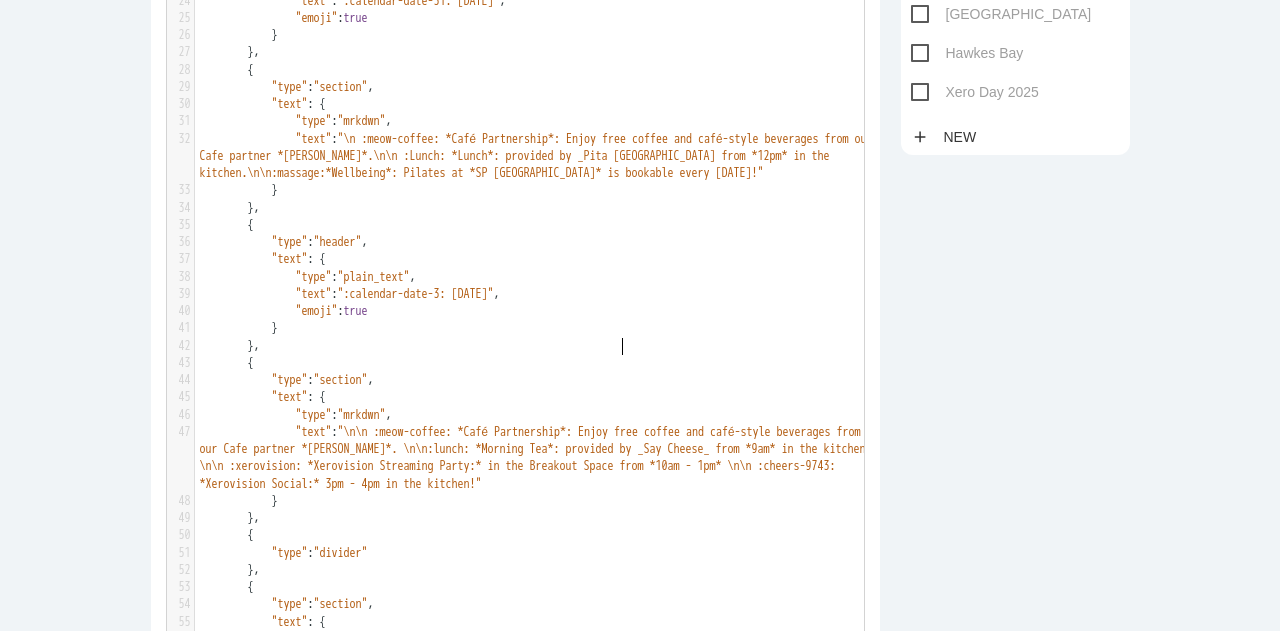 click on ""text" :  ":calendar-date-3: Thursday, 3rd April" ," at bounding box center [537, 294] 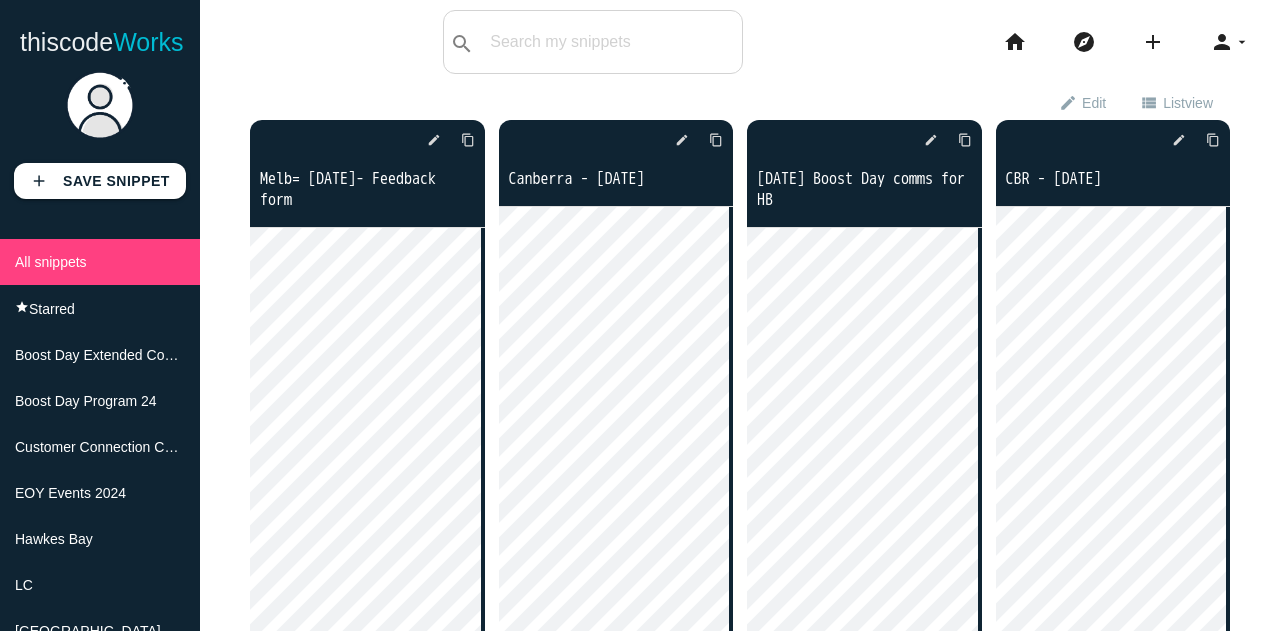 click on "search
All: All: Code: Title: Tag:
All:
Code:
Title:
Tag:" at bounding box center (593, 42) 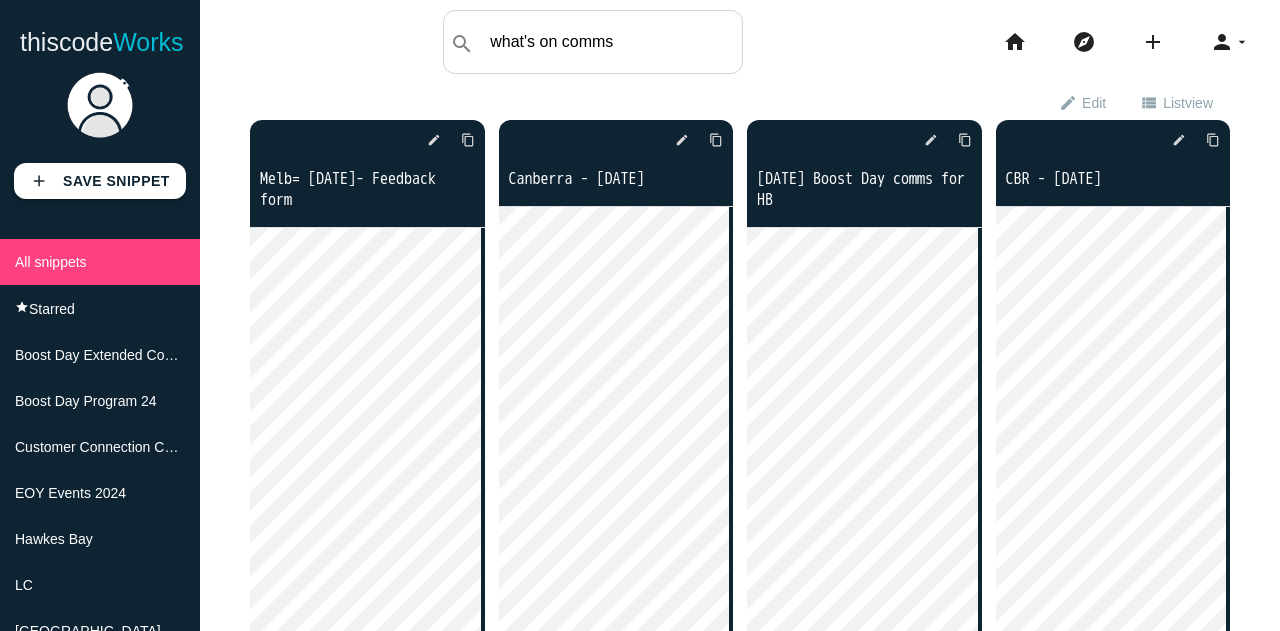 type on "what's on comms" 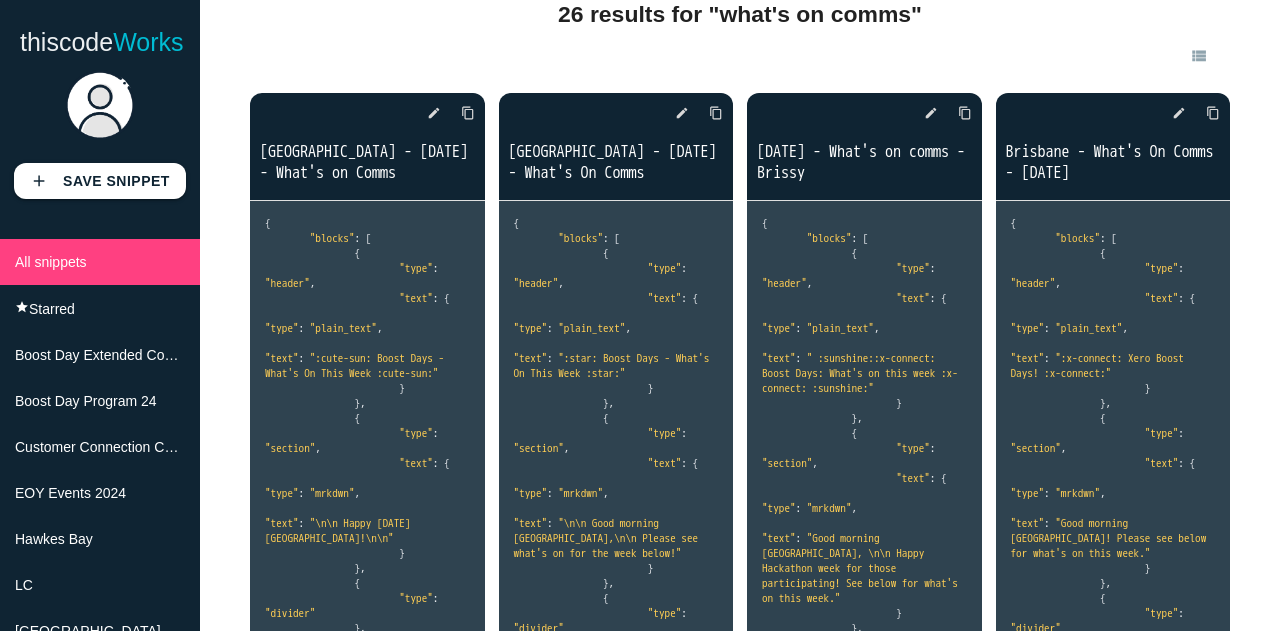 scroll, scrollTop: 113, scrollLeft: 0, axis: vertical 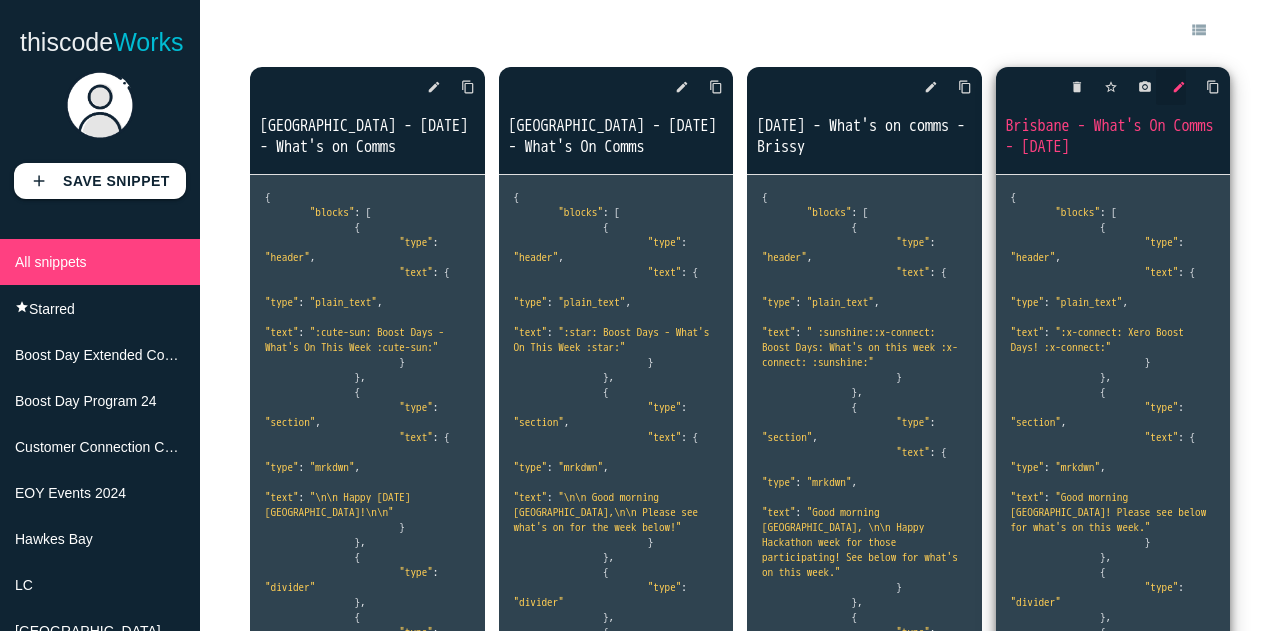 click on "edit" at bounding box center [1179, 87] 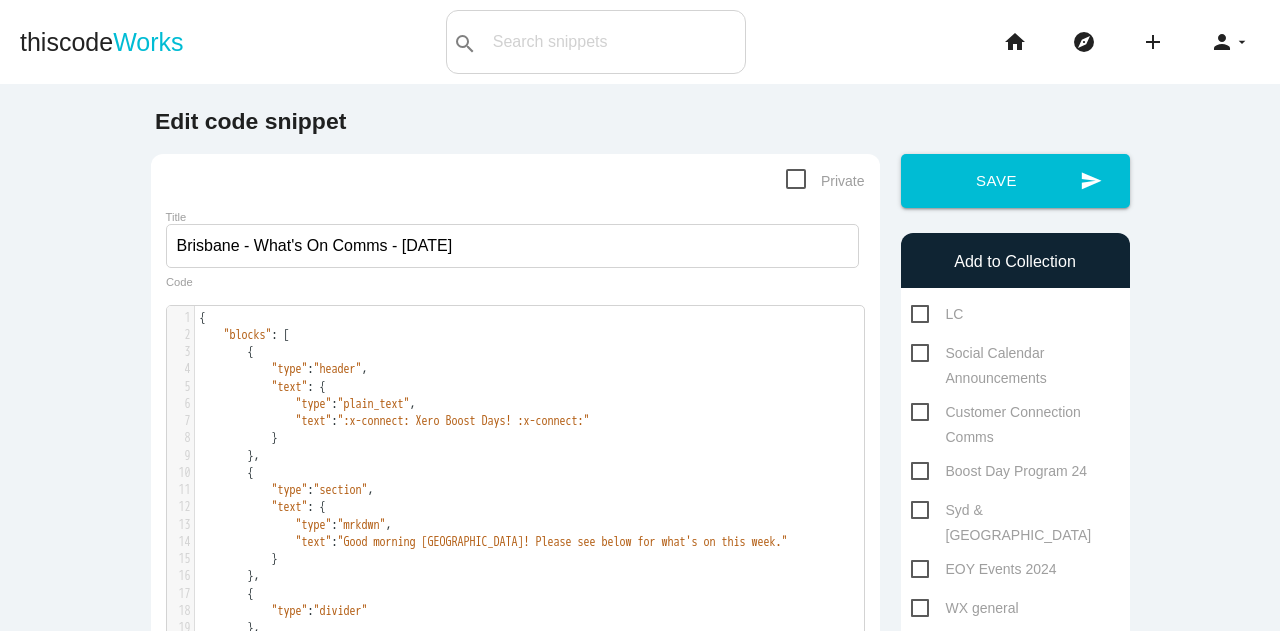 scroll, scrollTop: 0, scrollLeft: 0, axis: both 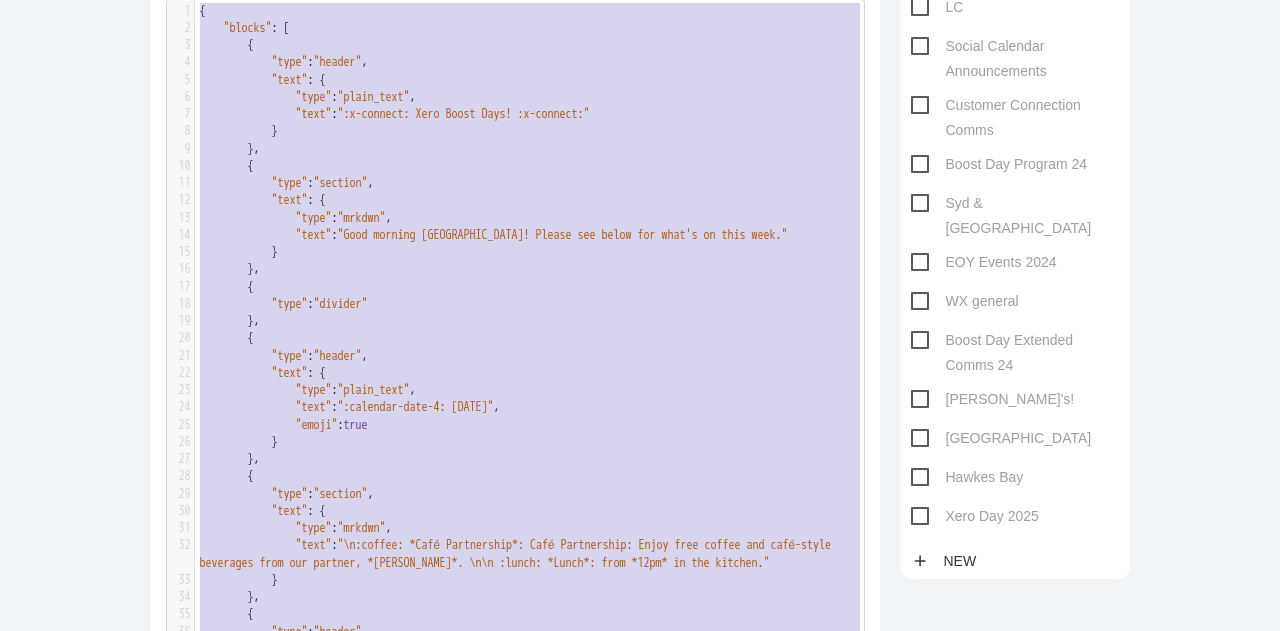 drag, startPoint x: 270, startPoint y: 452, endPoint x: 216, endPoint y: -63, distance: 517.8233 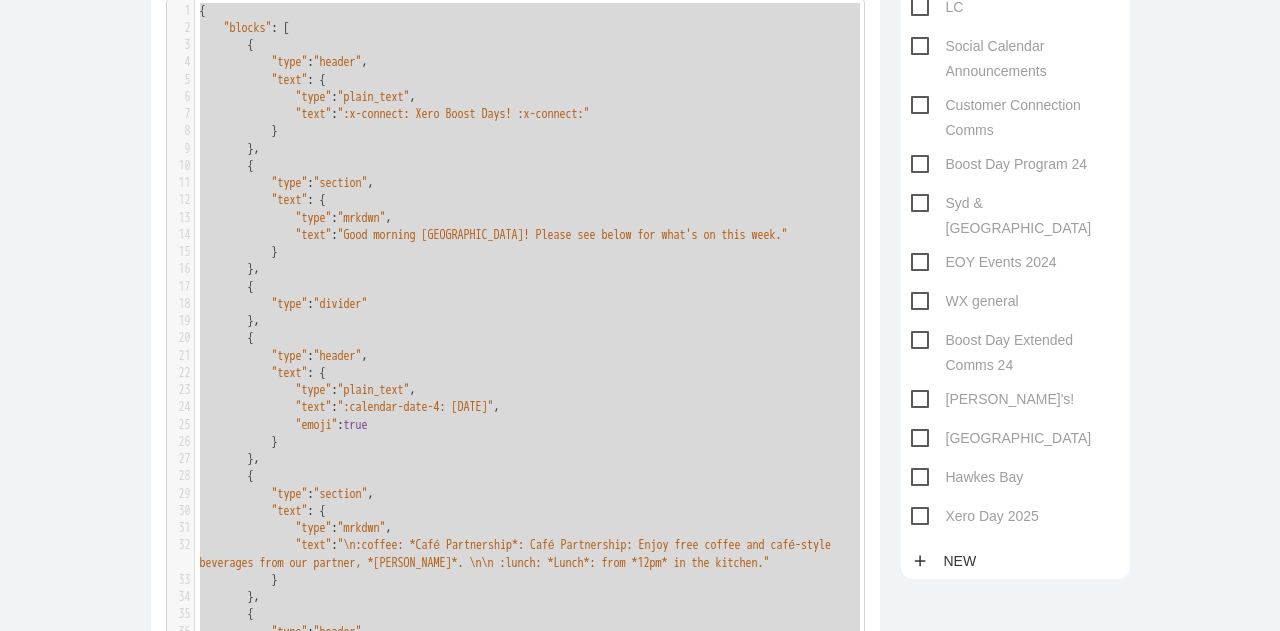 type on "{
"loremi": [
{
"dolo": "sitame",
"cons": {
"adip": "elits_doei",
"temp": ":i-utlabor: Etdo Magna Aliq! :e-adminim:"
}
},
{
"veni": "quisnos",
"exer": {
"ulla": "labori",
"nisi": "Aliq exeacom Consequa! Duisau iru inrep vol veli'e ci fugi null."
}
},
{
"pari": "excepte"
},
{
"sint": "occaec",
"cupi": {
"nonp": "suntc_quio",
"dese": ":mollitan-ides-3: Laboru, 2pe Unde",
"omnis": iste
}
},
{
"natu": "errorvo",
"accu": {
"dolo": "laudan",
"tota": "\r:aperia: *Eaqu Ipsaquaeabi*: Inve Veritatisqu: Archi beat vitaed exp nemo-enimi quiavolup aspe aut oditfug, *Conseq*. \m\d :eosra: *Sequi*: nesc *89ne* po qui dolorem."
}
},
{
"adip": "numqua",
"eius": {
"modi": "tempo_inci",
"magn": ":quaerate-minu-8: Solutanob, 0el Opti",
"cumqu": nihi
}
},
{
"impe": "quoplac",
"face": {
"poss": "assume",
"repe": ":tempor: *Aute Quibusdamof*: Debi Rerumnecess: Saepe evenie vol repu-recus itaque..." 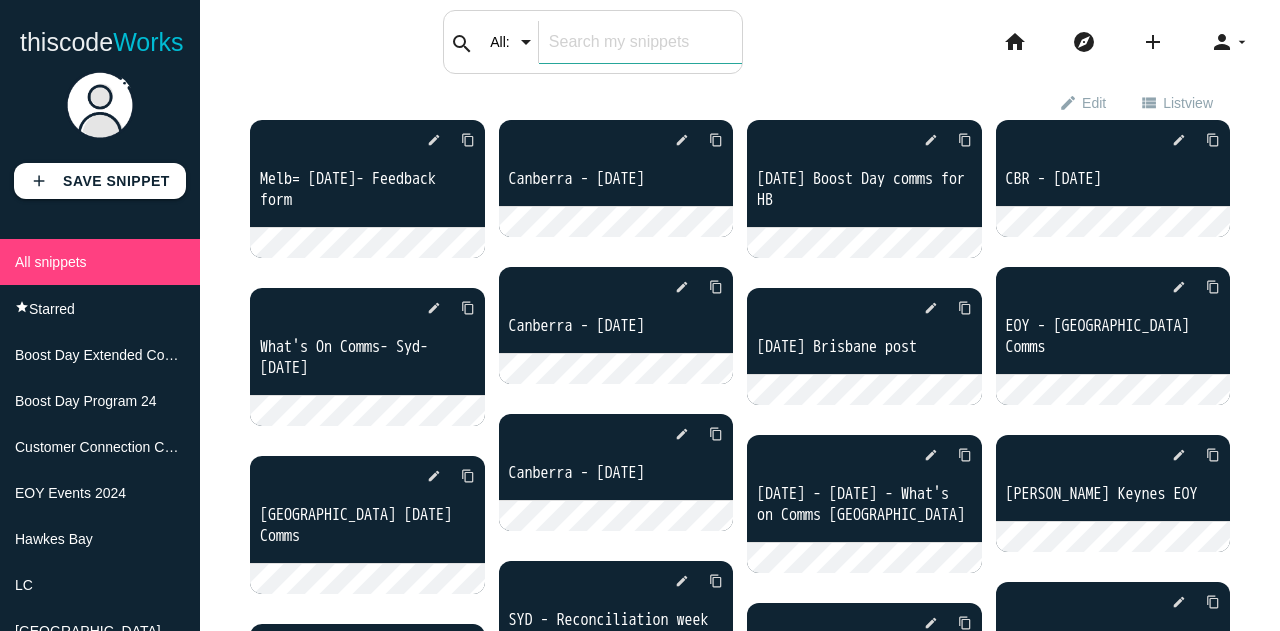 click on "search
All: All: Code: Title: Tag:
All:
Code:
Title:
Tag:" at bounding box center (593, 42) 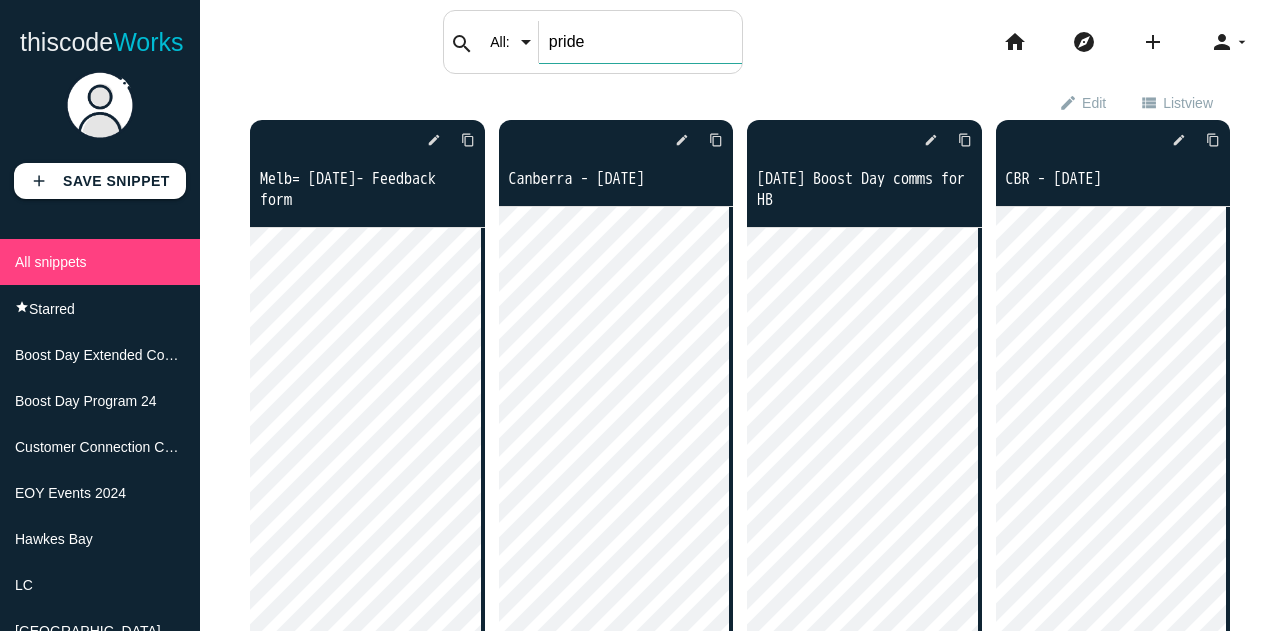 type on "pride" 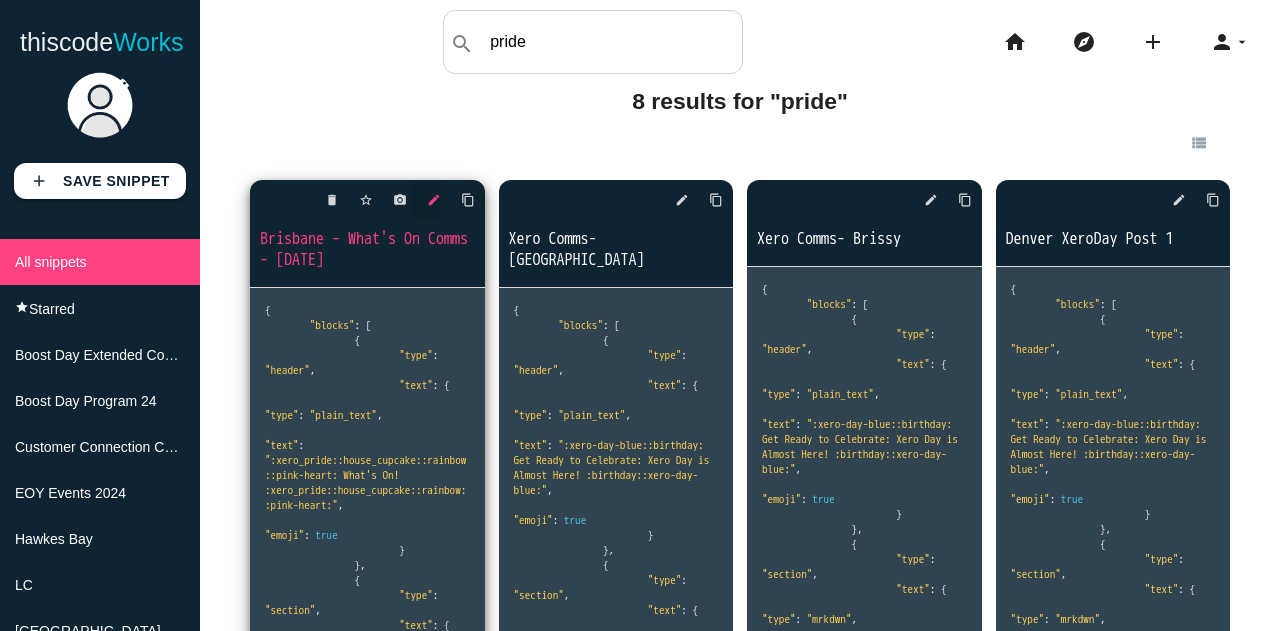 click on "edit" at bounding box center [434, 200] 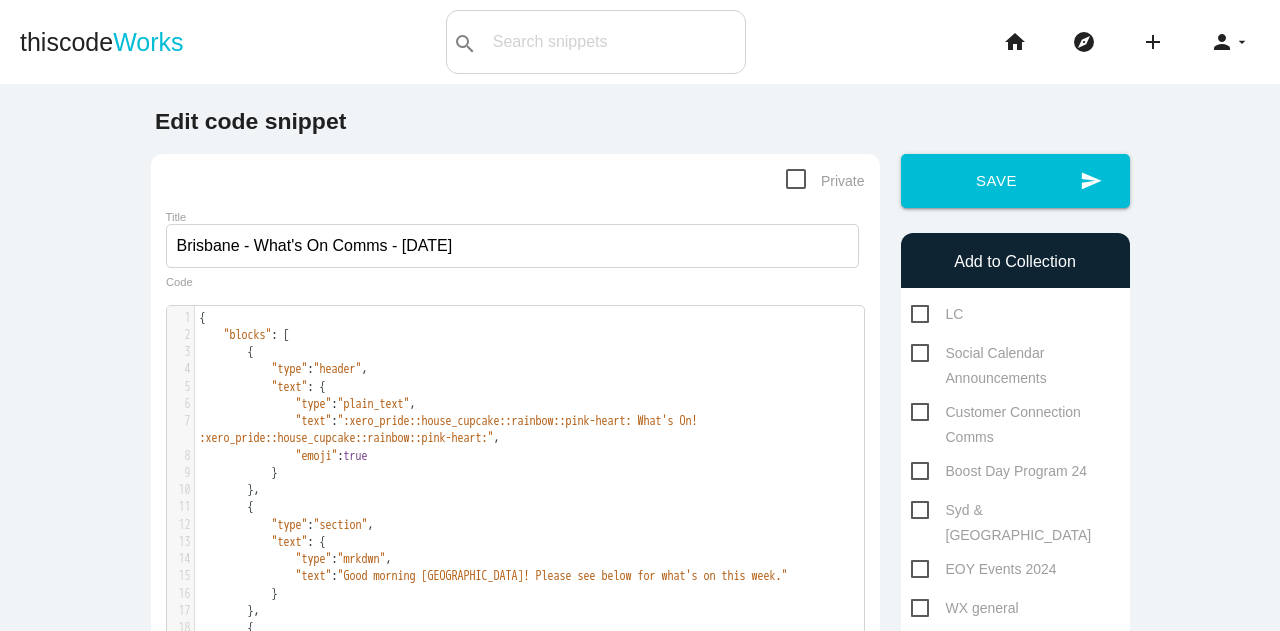 scroll, scrollTop: 0, scrollLeft: 0, axis: both 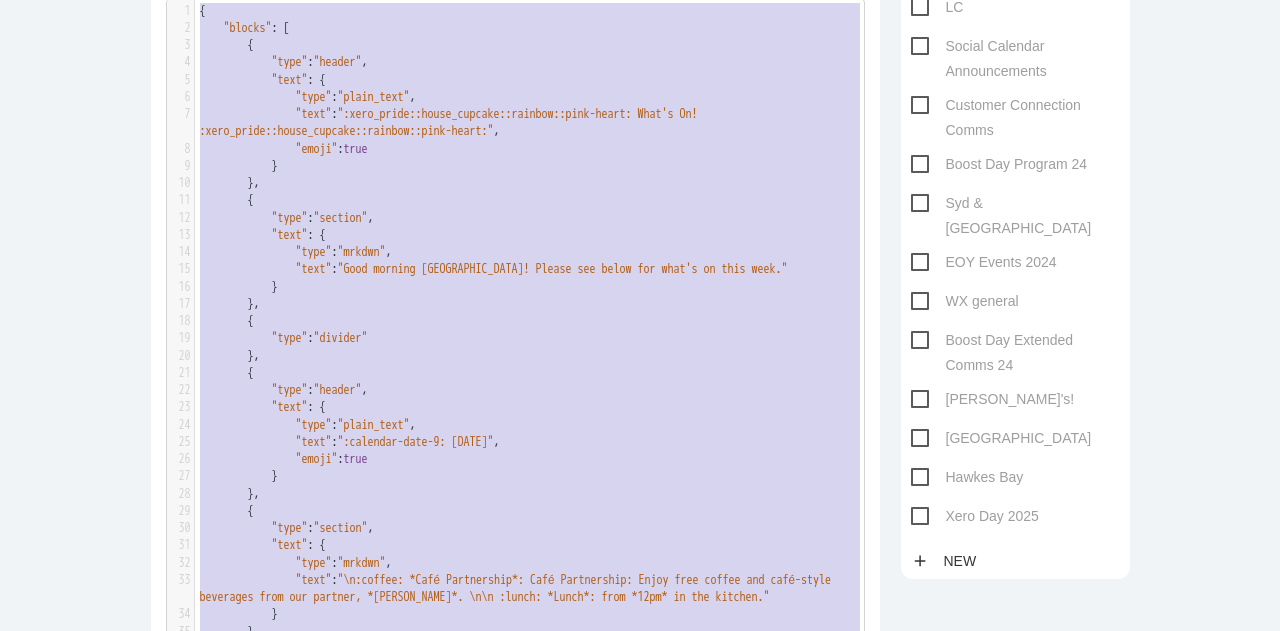 drag, startPoint x: 246, startPoint y: 533, endPoint x: 269, endPoint y: -118, distance: 651.4062 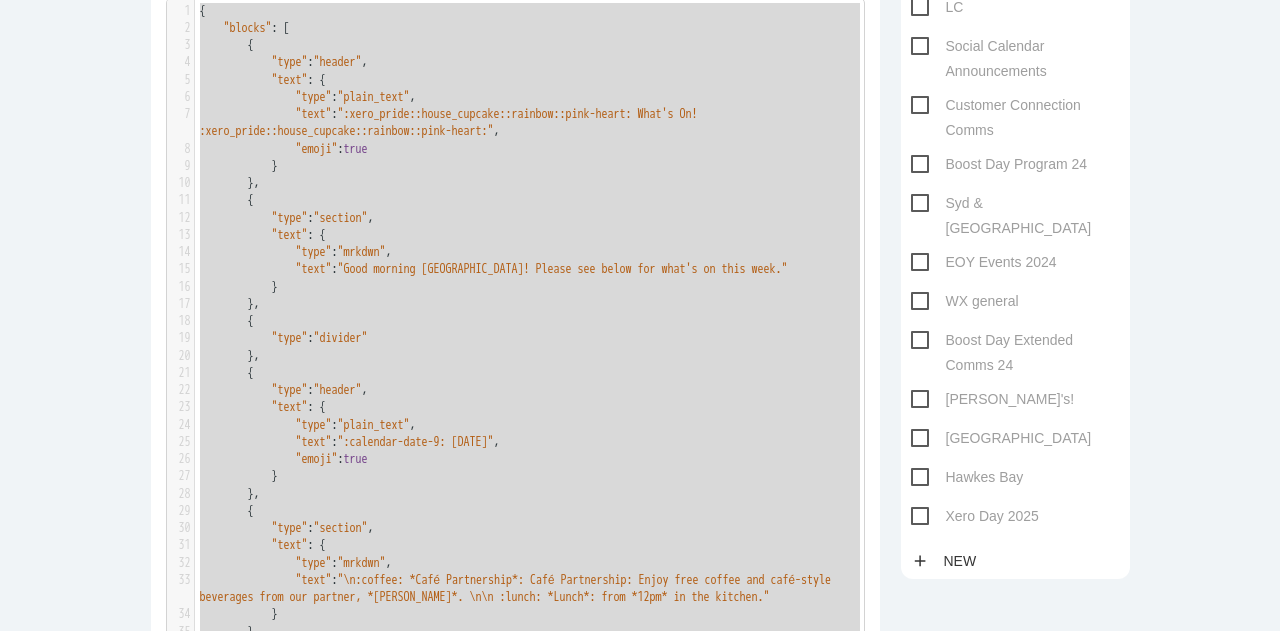 type on "{
"loremi": [
{
"dolo": "sitame",
"cons": {
"adip": "elits_doei",
"temp": ":inci_utlab::etdol_magnaal::enimadm::veni-quisn: Exer'u La!  :nisi_aliqu::exeac_consequ::duisaut::irur-inrep:",
"volup": veli
}
},
{
"esse": "cillumf",
"null": {
"pari": "except",
"sint": "Occa cupidat Nonproid! Suntcu qui offic des moll'a id estl pers."
}
},
{
"unde": "omnisis"
},
{
"natu": "errorv",
"accu": {
"dolo": "lauda_tota",
"rema": ":eaqueips-quae-1: Abillo, 0in Veri",
"quasi": arch
}
},
{
"beat": "vitaedi",
"expl": {
"nemo": "enimip",
"quia": "\v:aspern: *Auto Fugitconseq*: Magn Doloreseosr: Sequi nesc nequep qui dolo-adipi numquamei modi tem incidun, *Magnam*. \q\e :minus: *Solut*: nobi *74el* op cum nihilim."
}
},
{
"quop": "facere",
"poss": {
"assu": "repel_temp",
"aute": ":quibusda-offi-74: Debitisre, 14ne Saep",
"eveni": volu
}
},
{
"repu": "recusan",
"itaq": {
"earu": "hicten",
..." 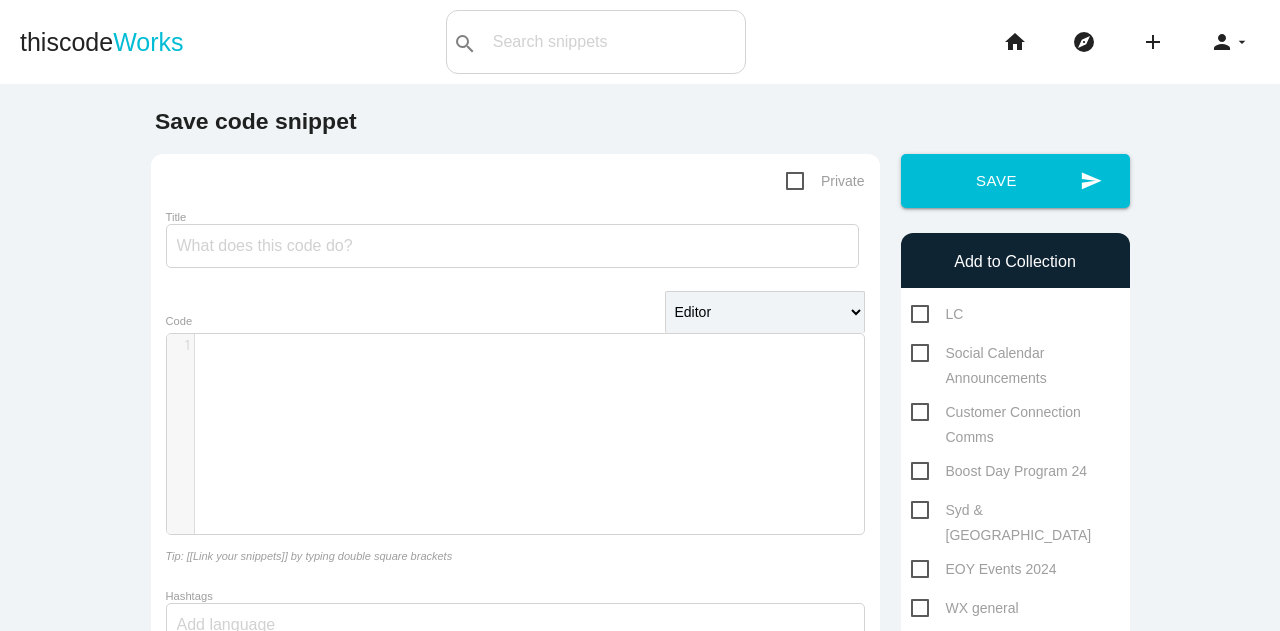 scroll, scrollTop: 0, scrollLeft: 0, axis: both 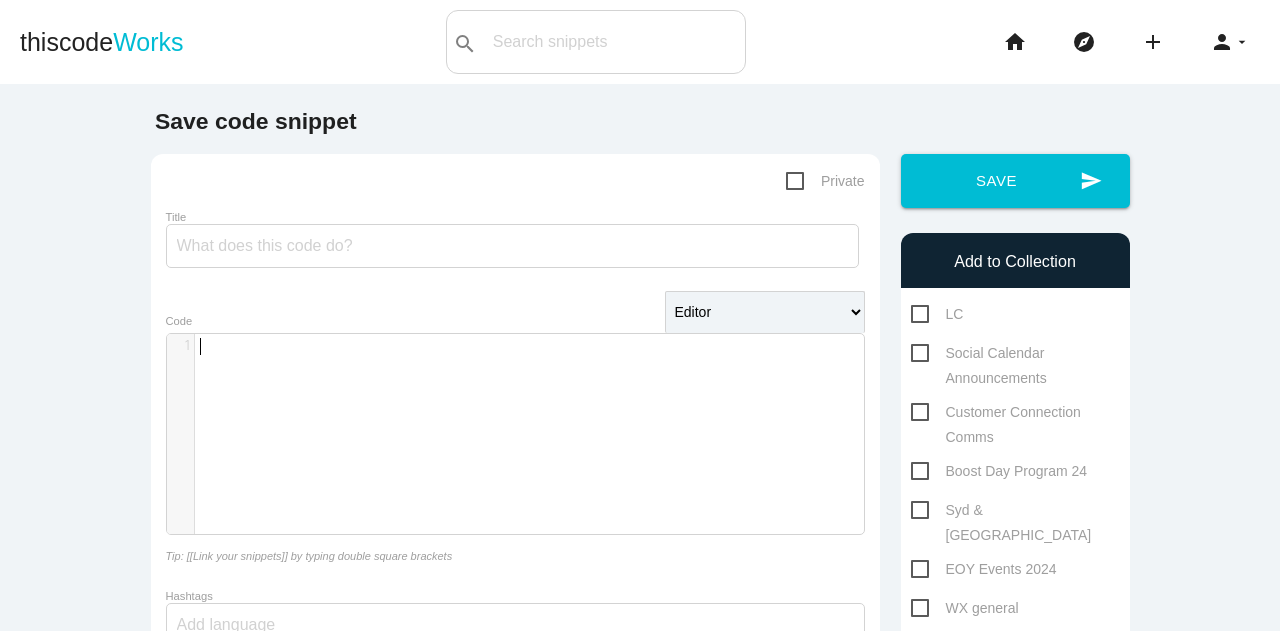 click on "​ x   1 ​" at bounding box center [530, 449] 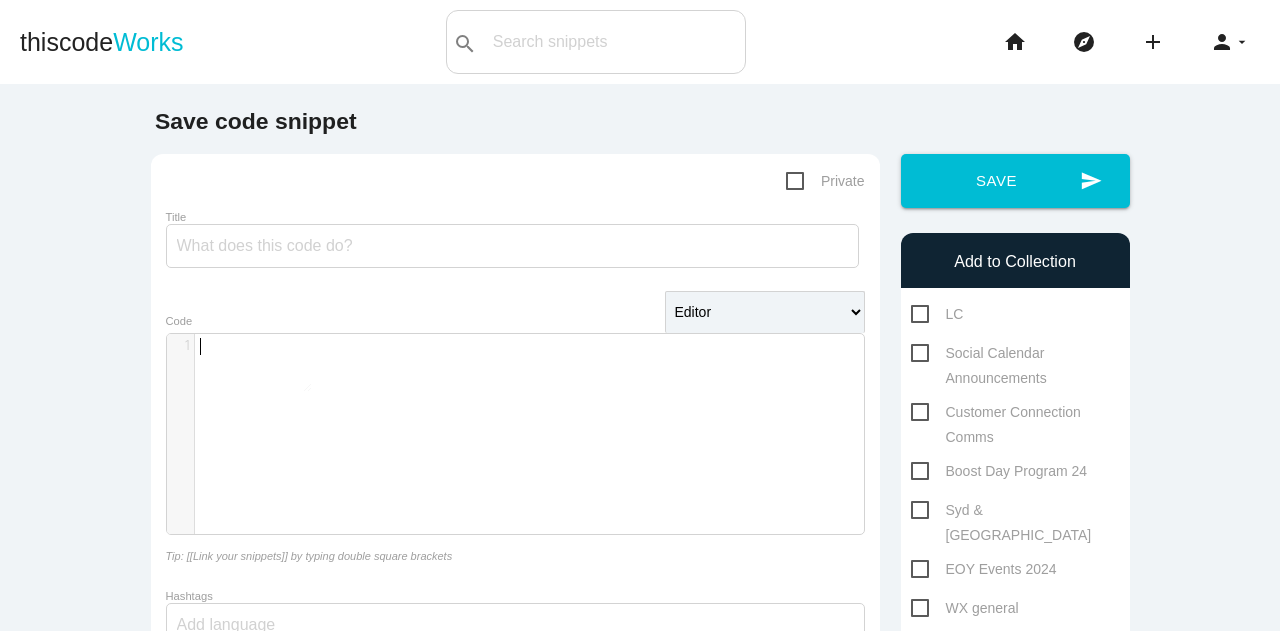 type on "​" 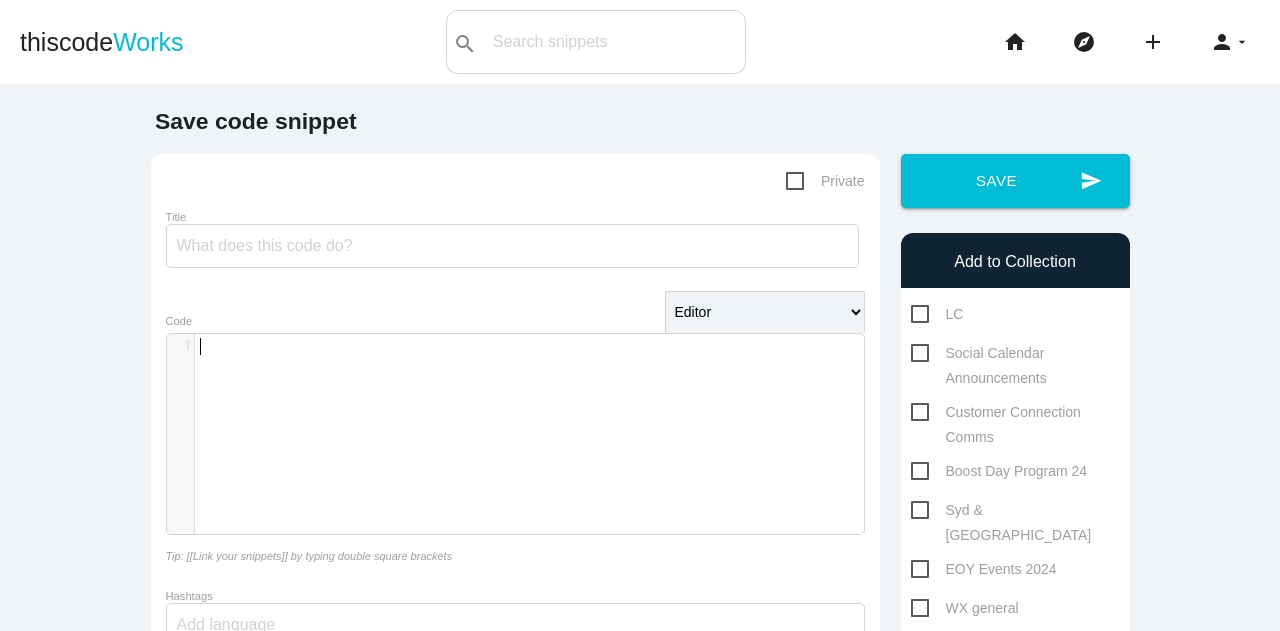 scroll, scrollTop: 0, scrollLeft: 0, axis: both 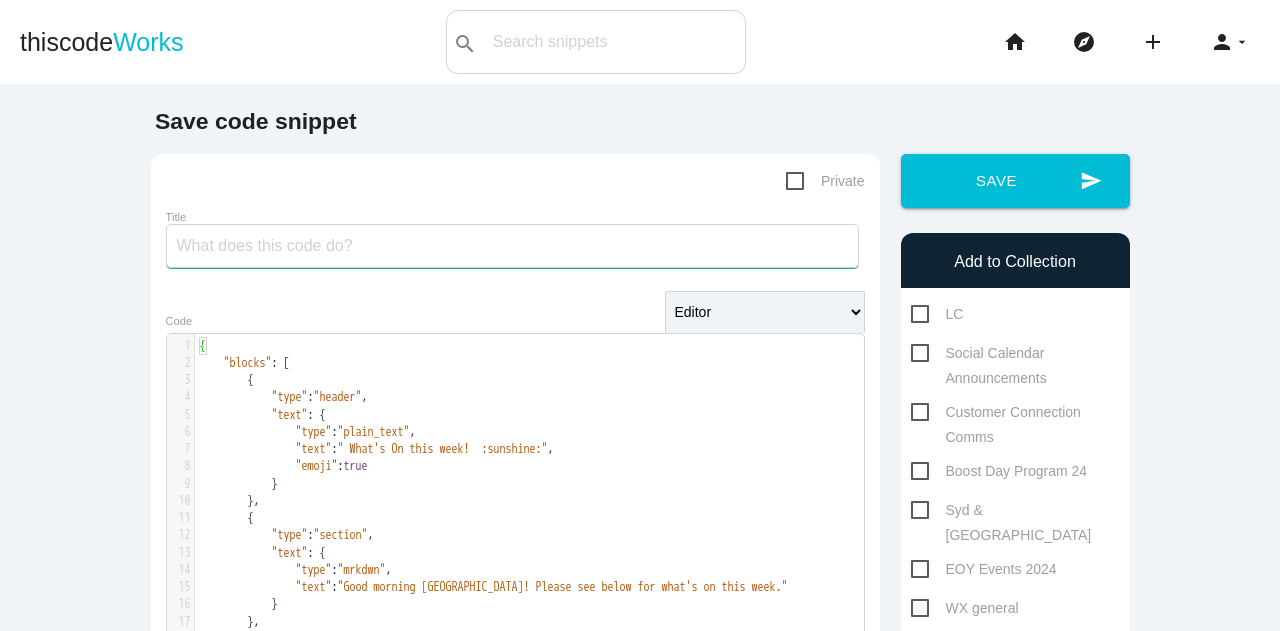 click on "Title" at bounding box center (512, 246) 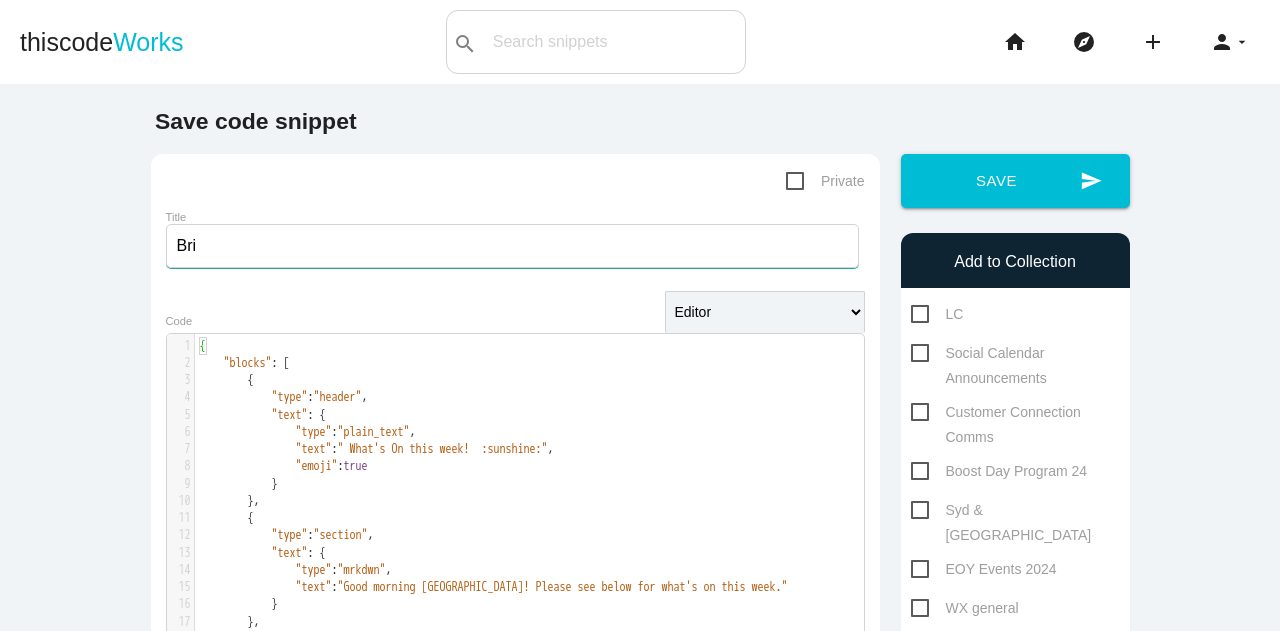 type on "Bria" 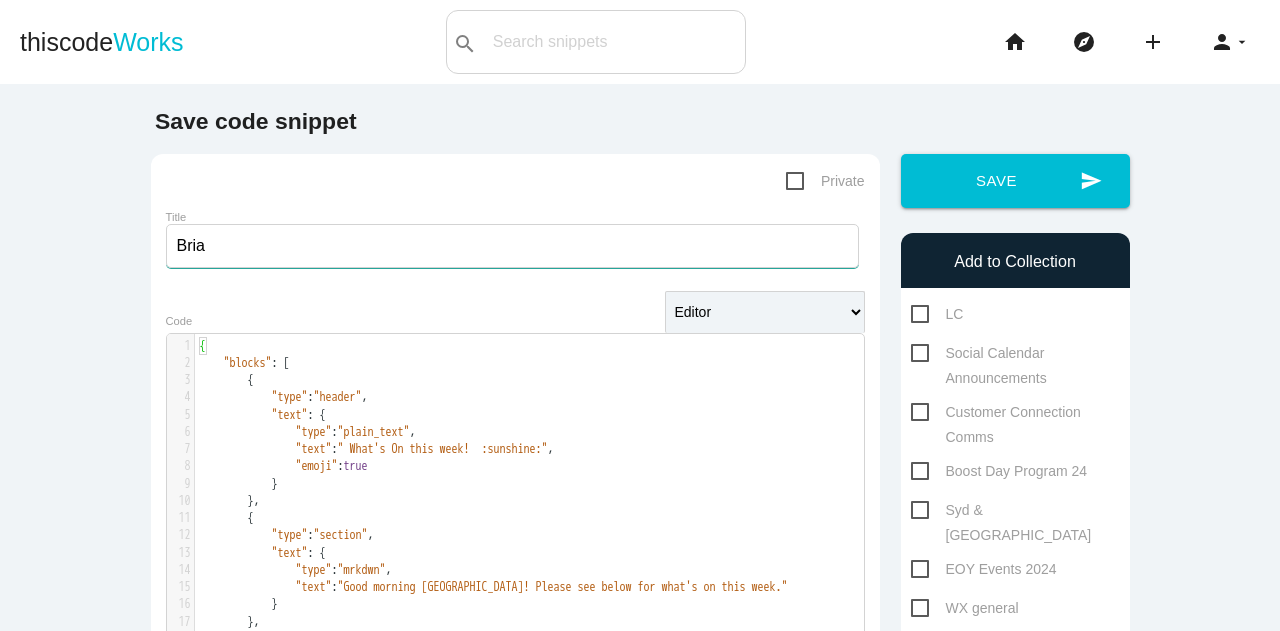 type 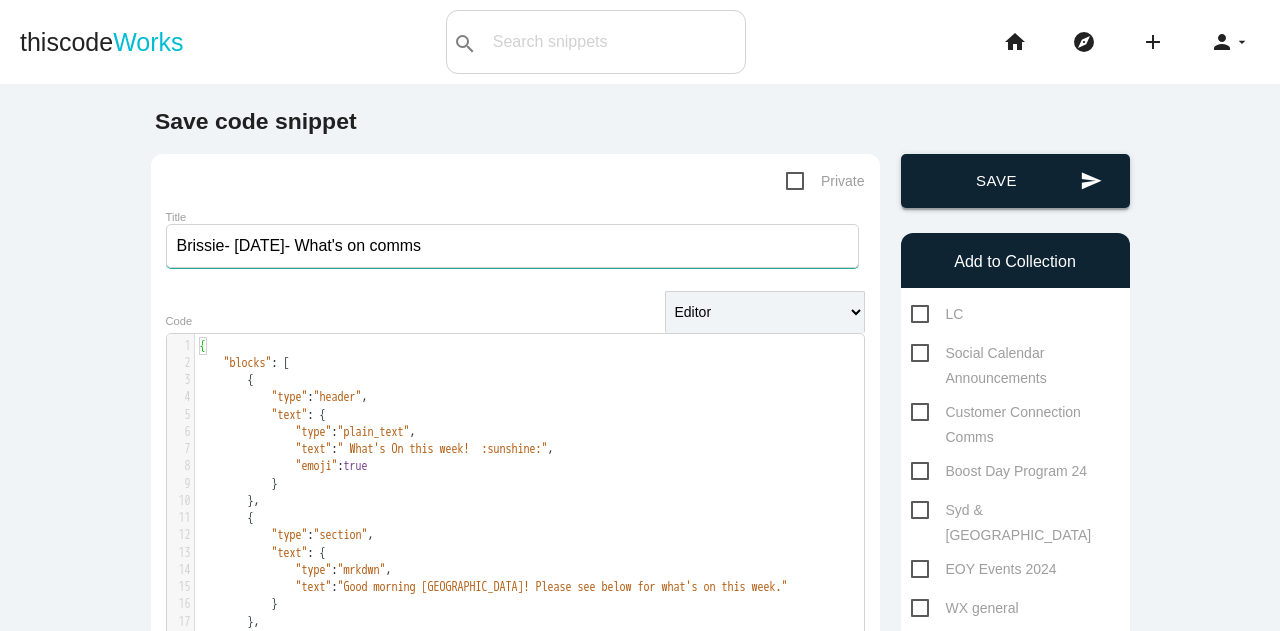 type on "Brissie- [DATE]- What's on comms" 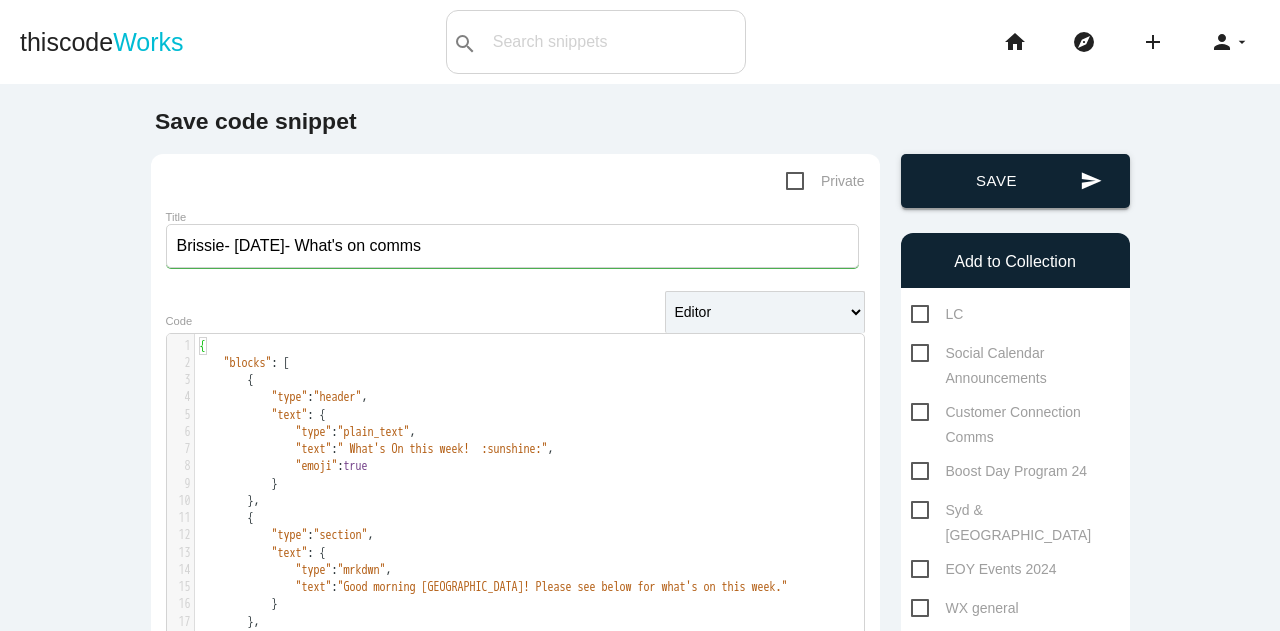 click on "send Save" at bounding box center (1015, 181) 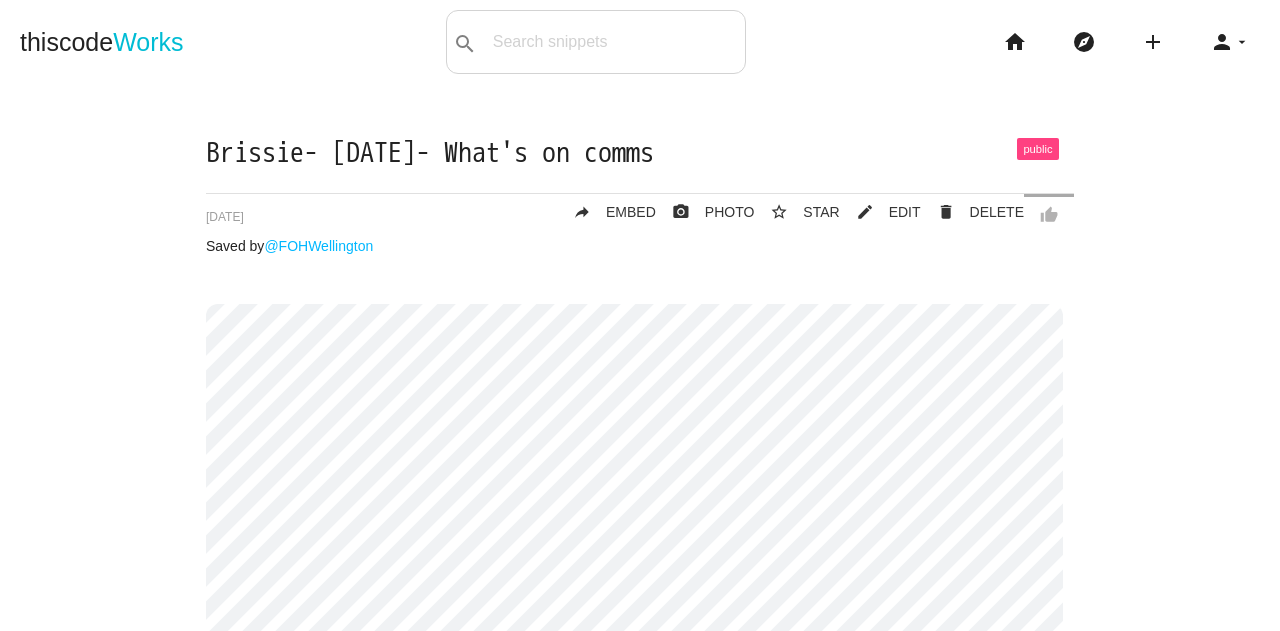 scroll, scrollTop: 0, scrollLeft: 0, axis: both 